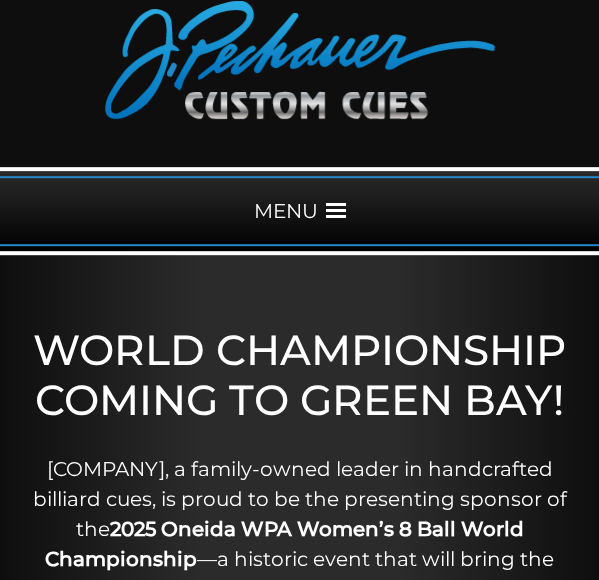 scroll, scrollTop: 0, scrollLeft: 0, axis: both 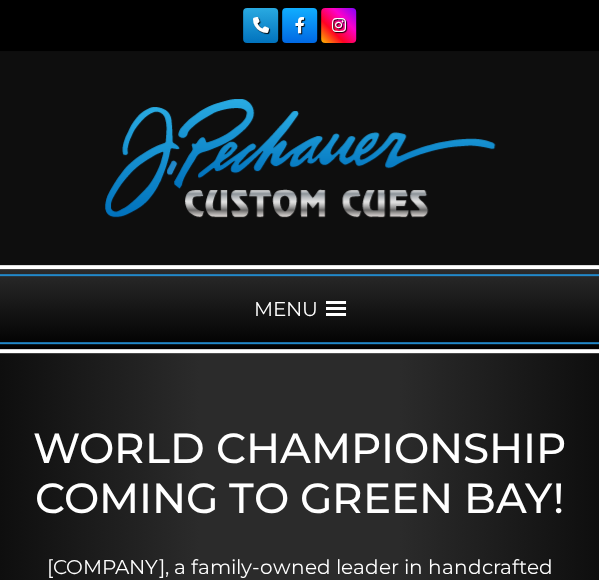 click at bounding box center (336, 309) 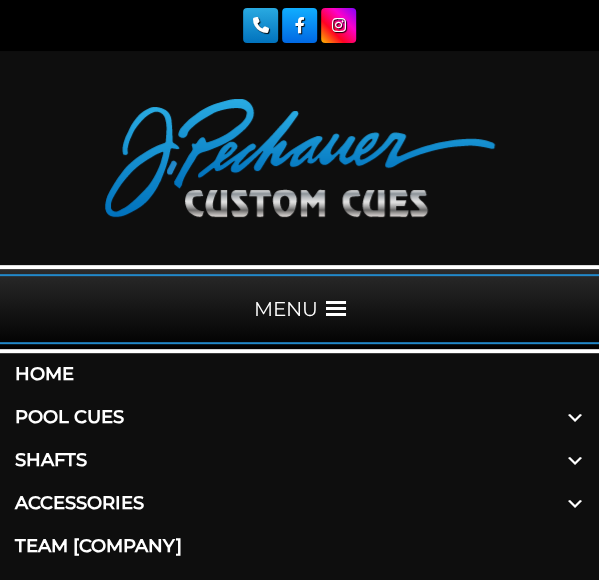 click on "Pool Cues" at bounding box center [299, 417] 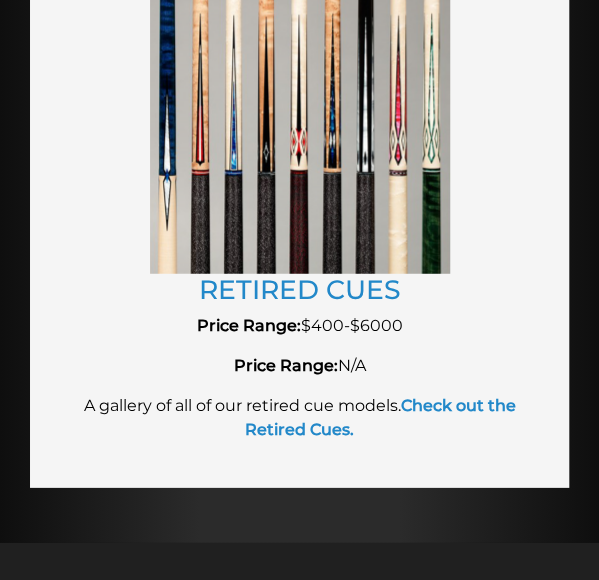 scroll, scrollTop: 4672, scrollLeft: 0, axis: vertical 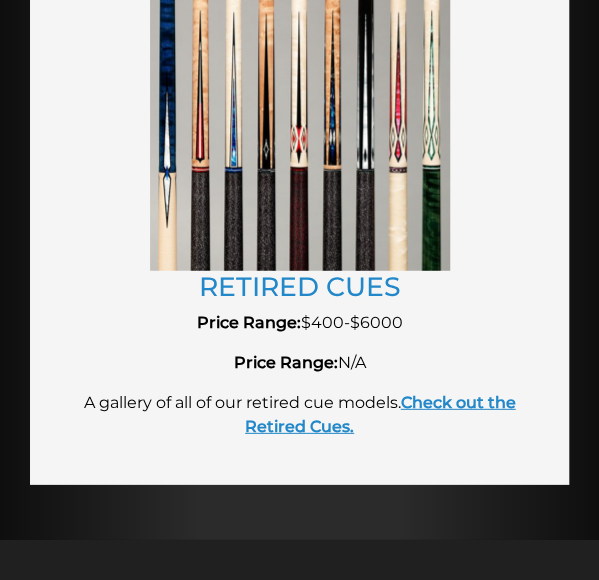 click on "Check out the Retired Cues." at bounding box center (380, 414) 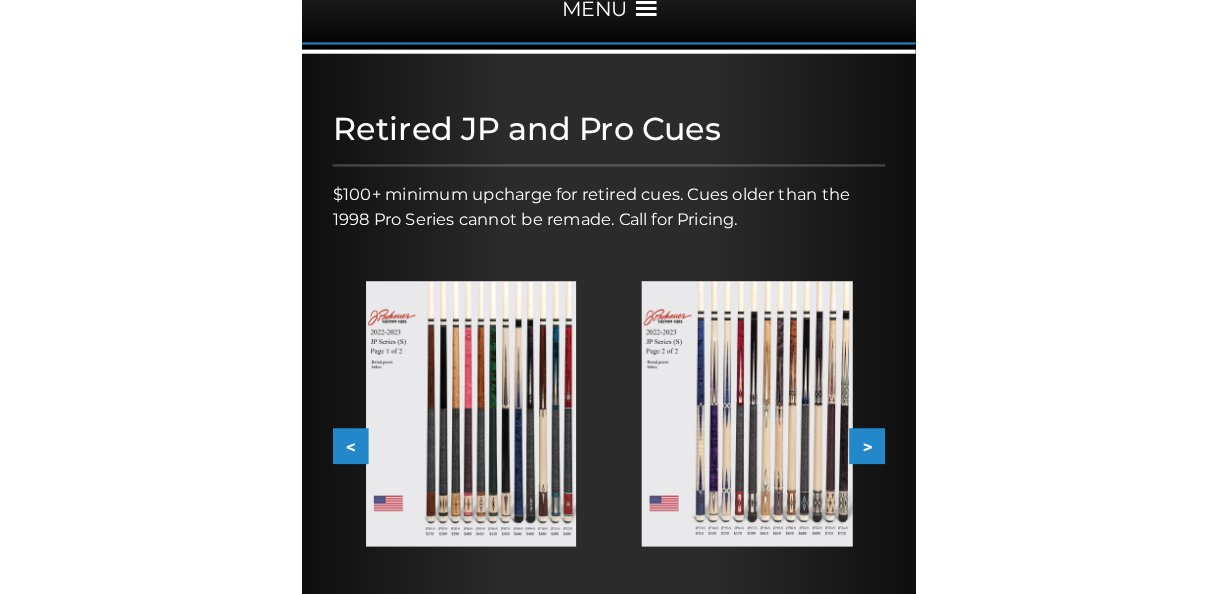 scroll, scrollTop: 305, scrollLeft: 0, axis: vertical 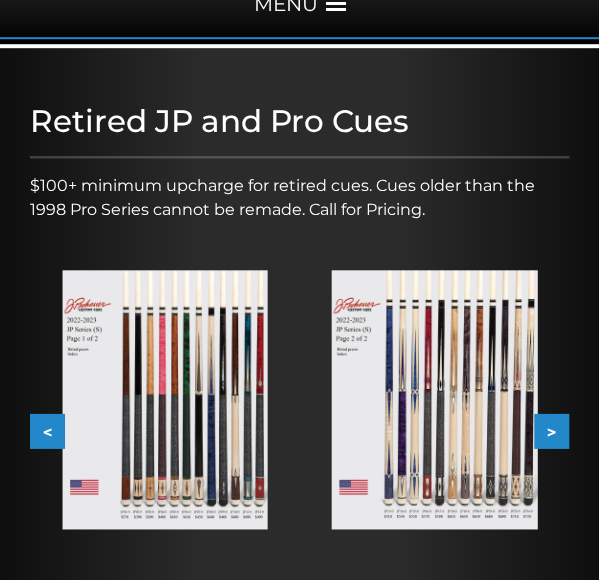 click at bounding box center [165, 399] 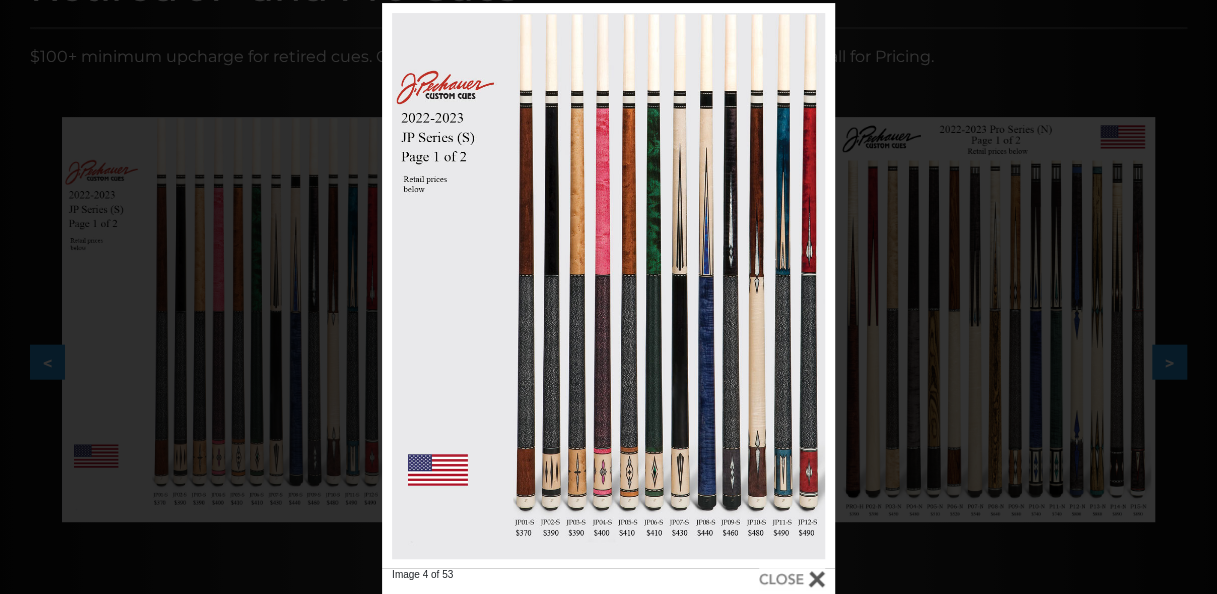 scroll, scrollTop: 308, scrollLeft: 0, axis: vertical 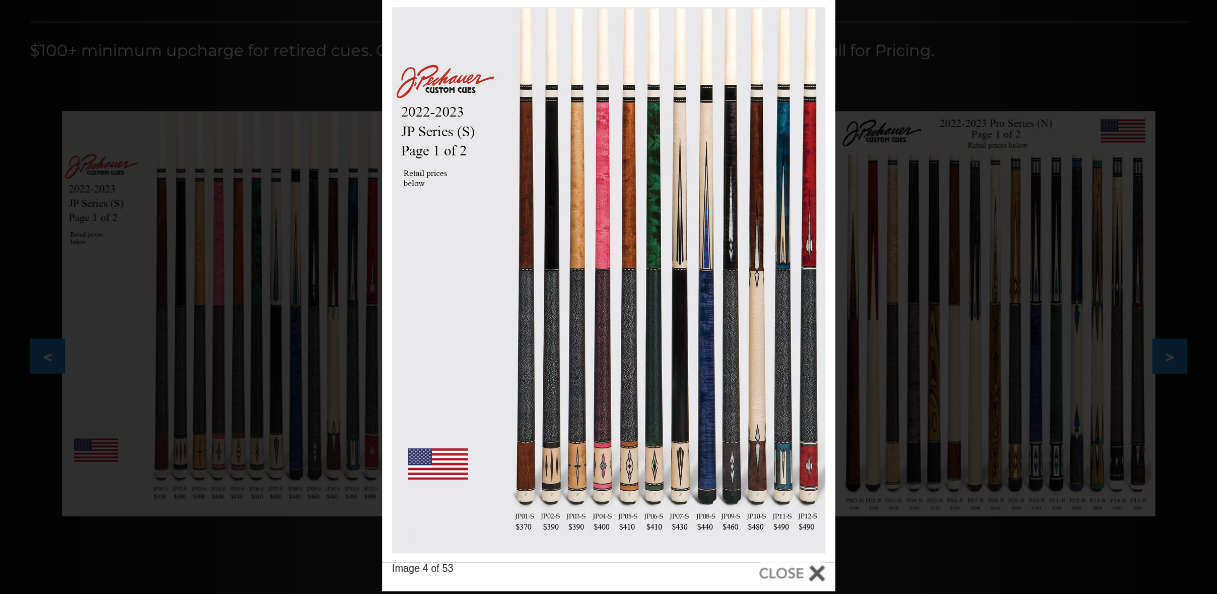 drag, startPoint x: 835, startPoint y: 222, endPoint x: 890, endPoint y: 220, distance: 55.03635 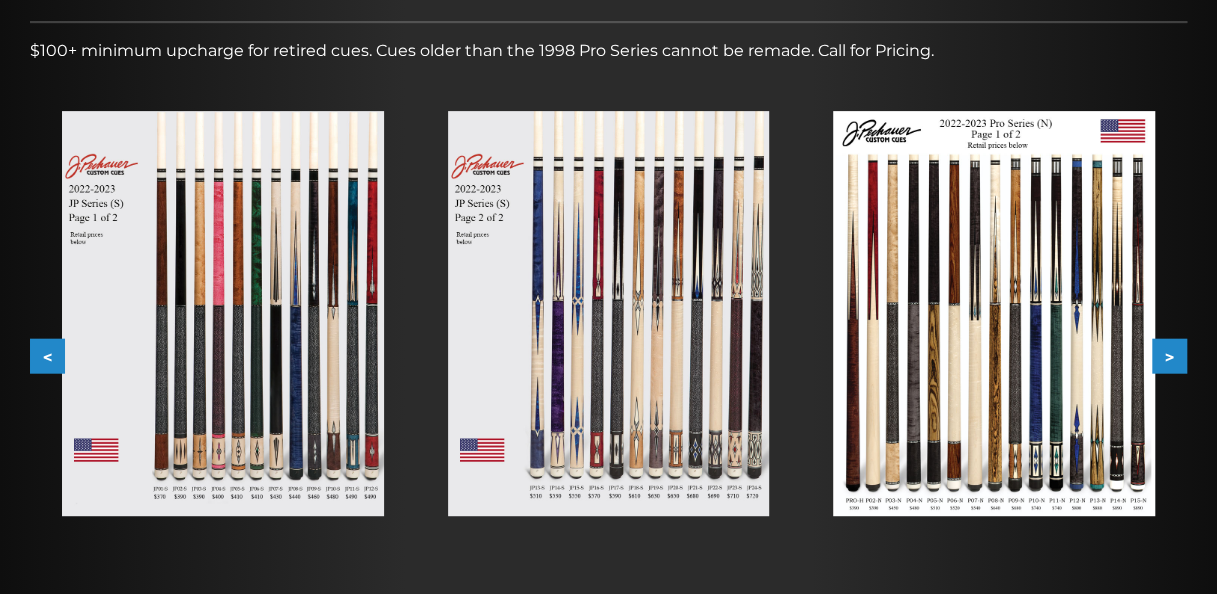 click on "<" at bounding box center (47, 355) 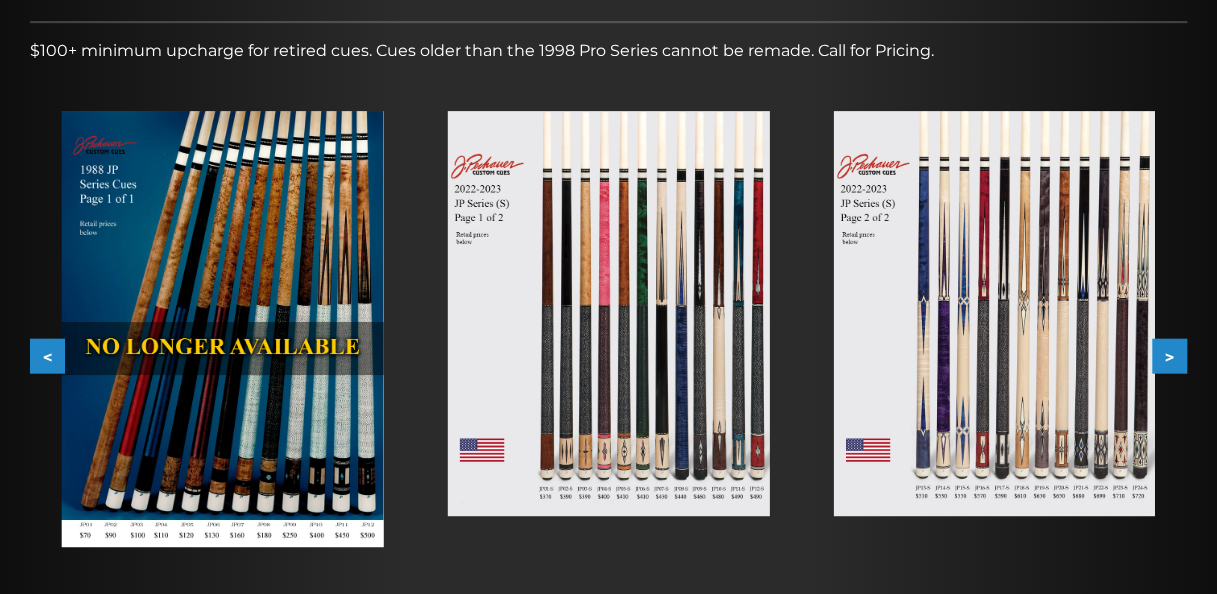 click on "<" at bounding box center (47, 355) 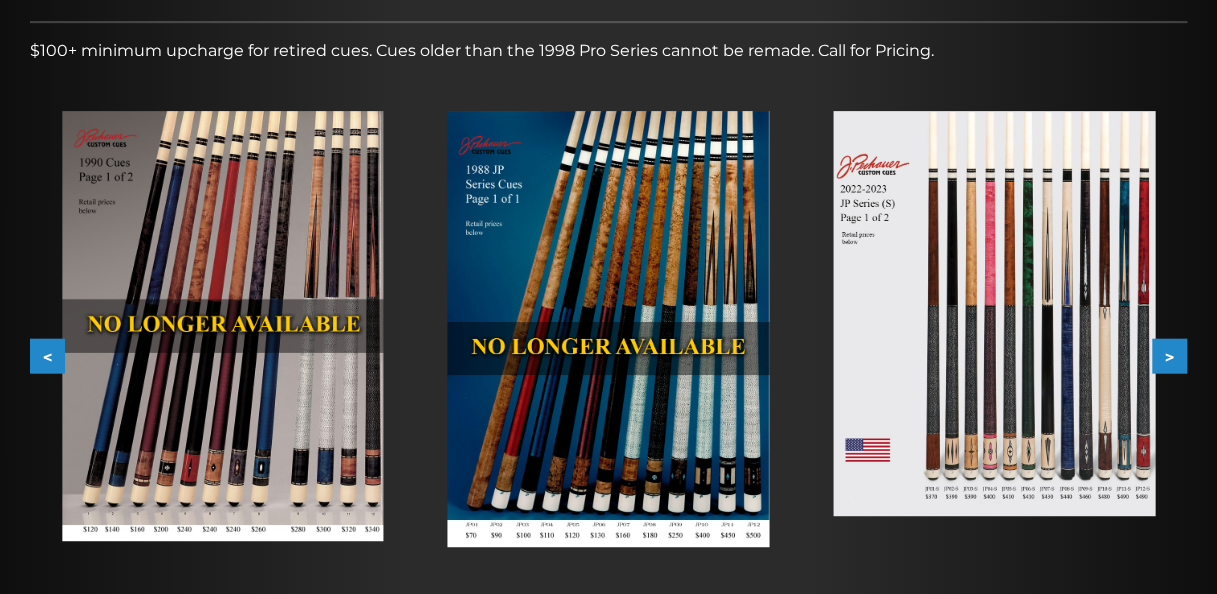 click on "<" at bounding box center [47, 355] 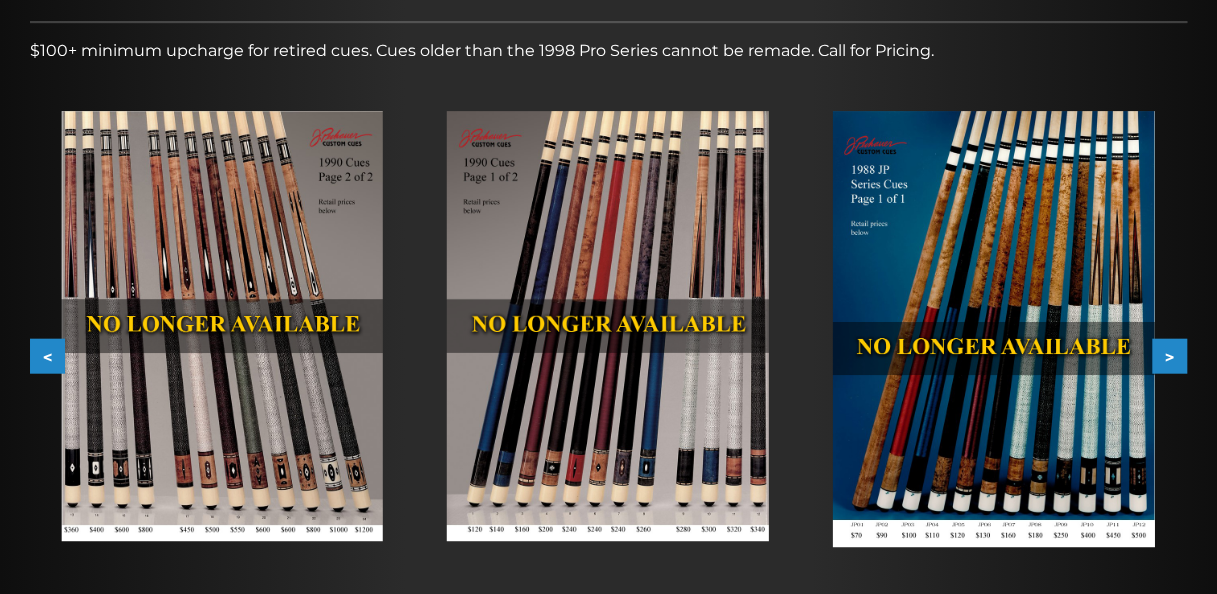 click on "<" at bounding box center [47, 355] 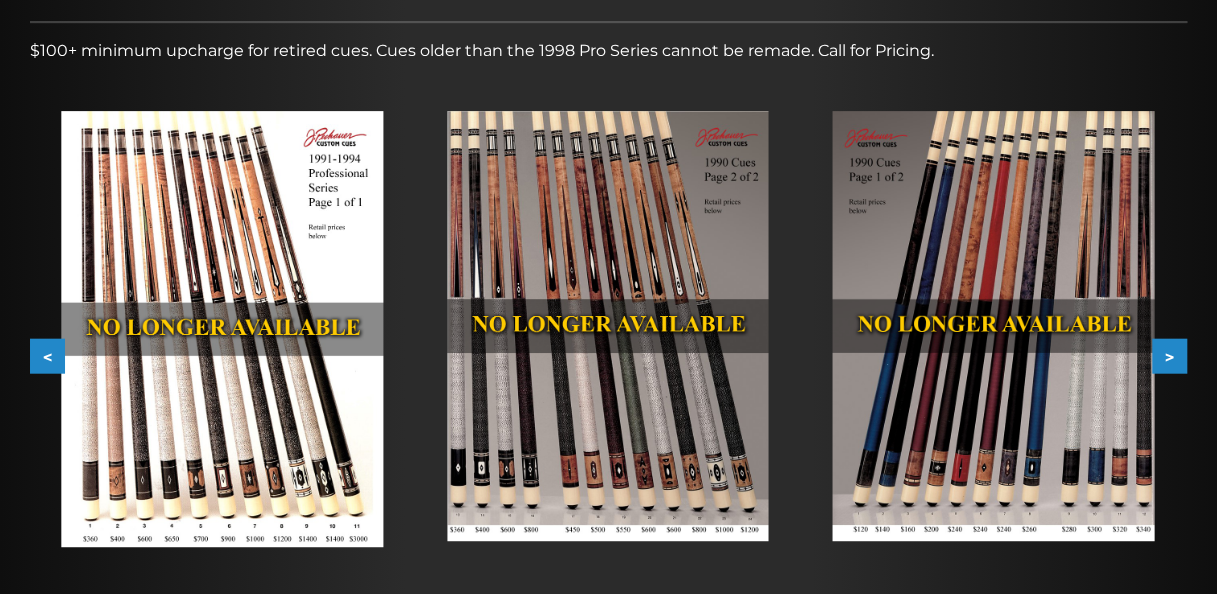 click on "<" at bounding box center (47, 355) 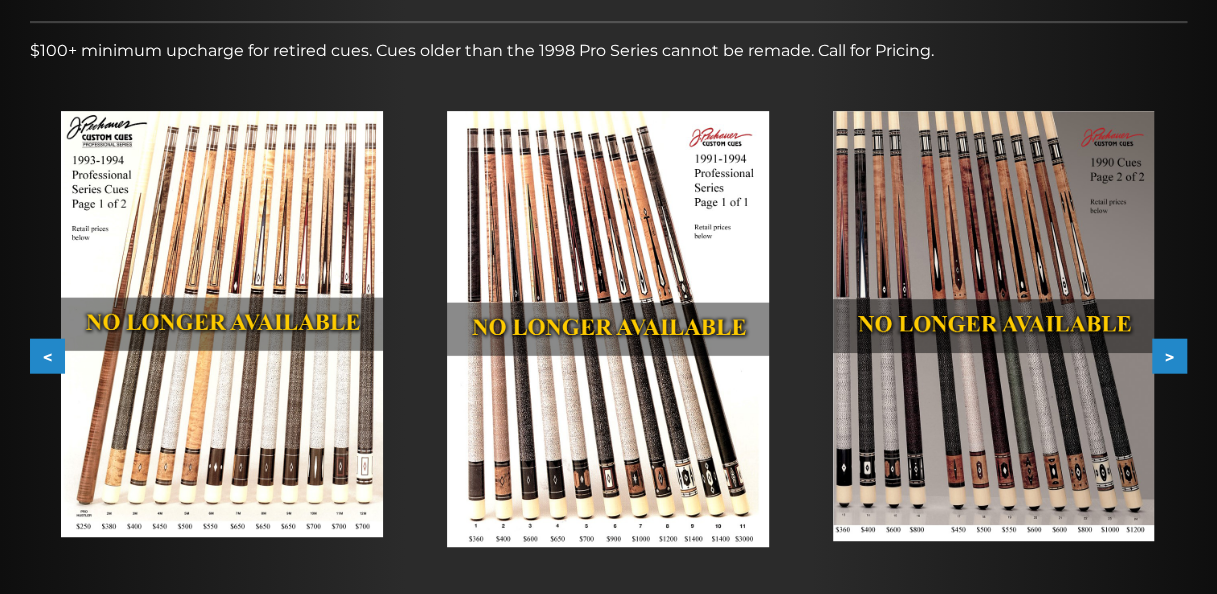click on "<" at bounding box center (47, 355) 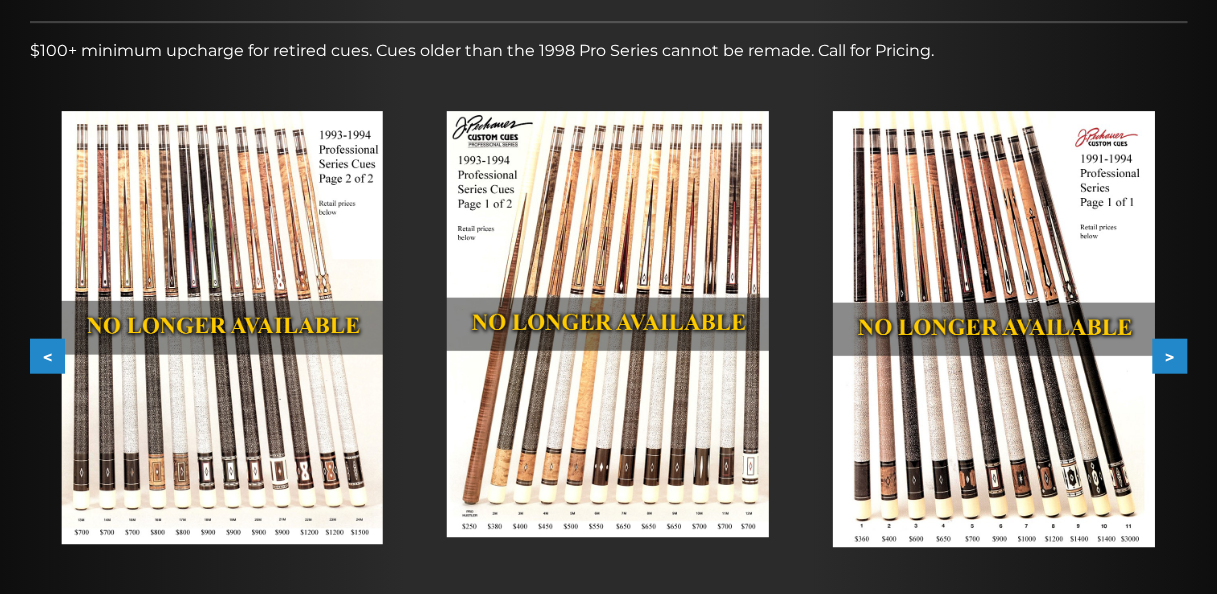 click on "<" at bounding box center (47, 355) 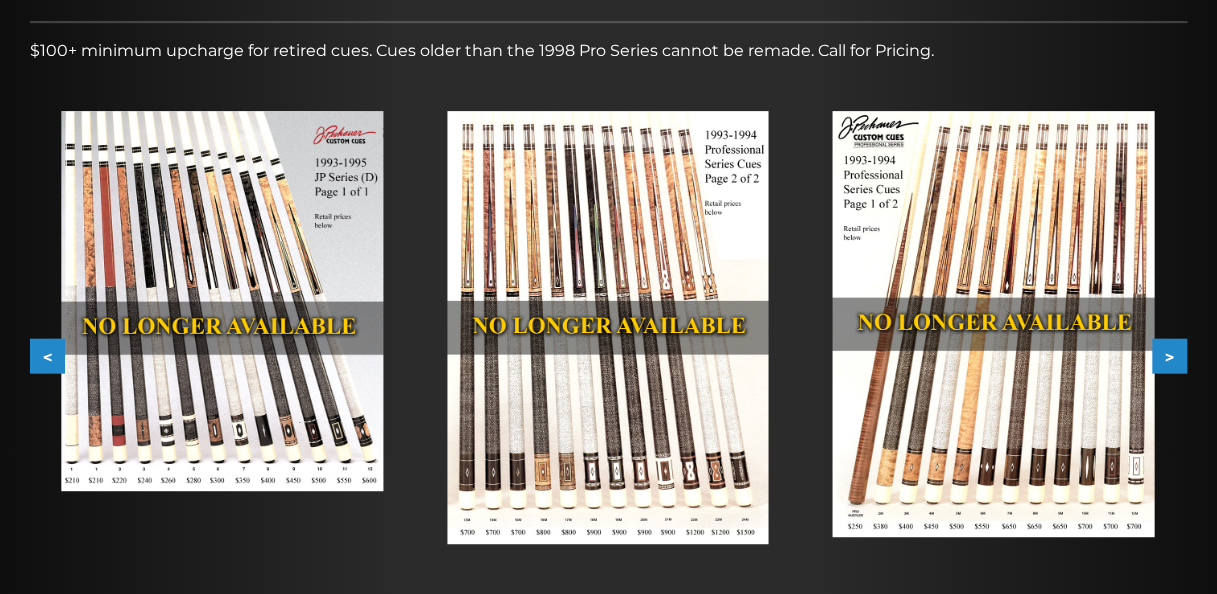 click on "<" at bounding box center (47, 355) 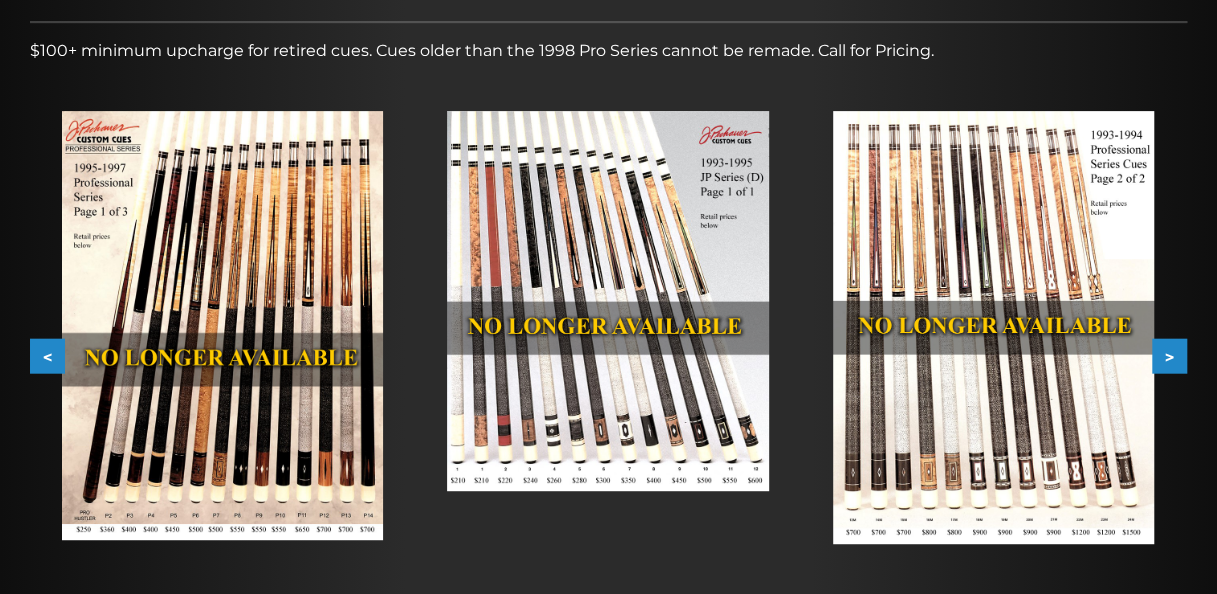 click on "<" at bounding box center [47, 355] 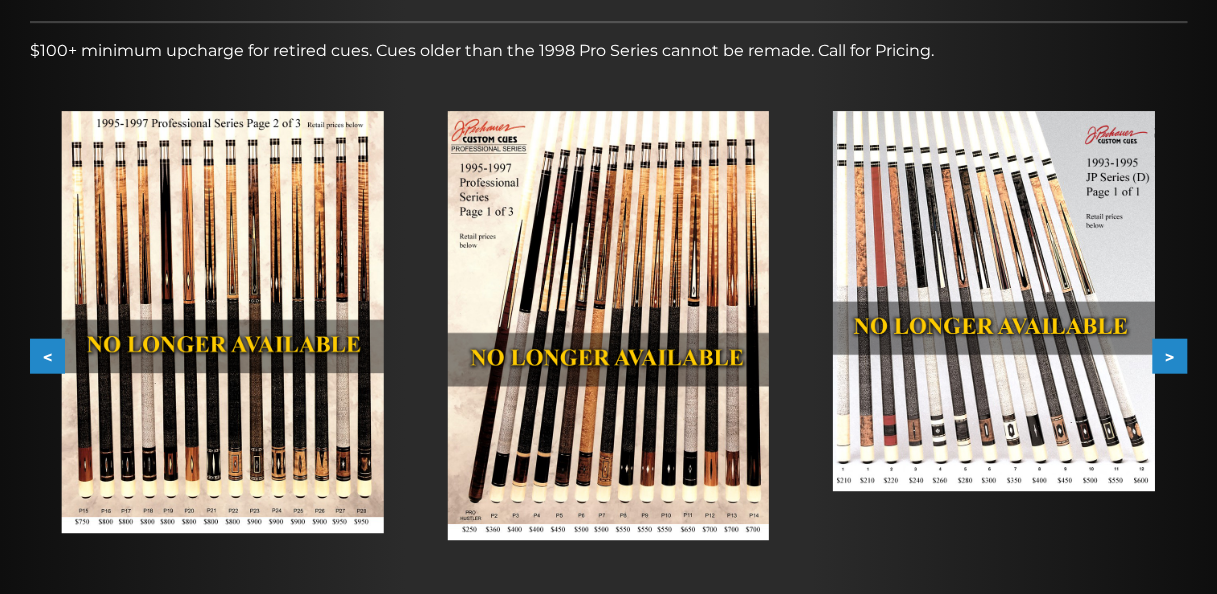 click at bounding box center (994, 301) 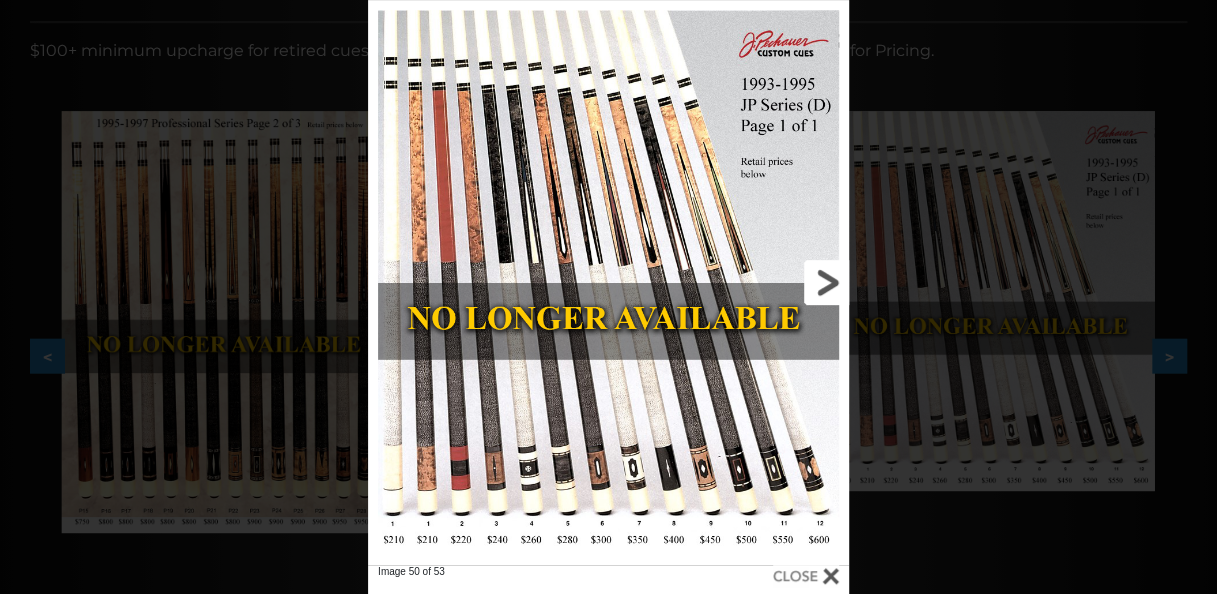 click at bounding box center [741, 282] 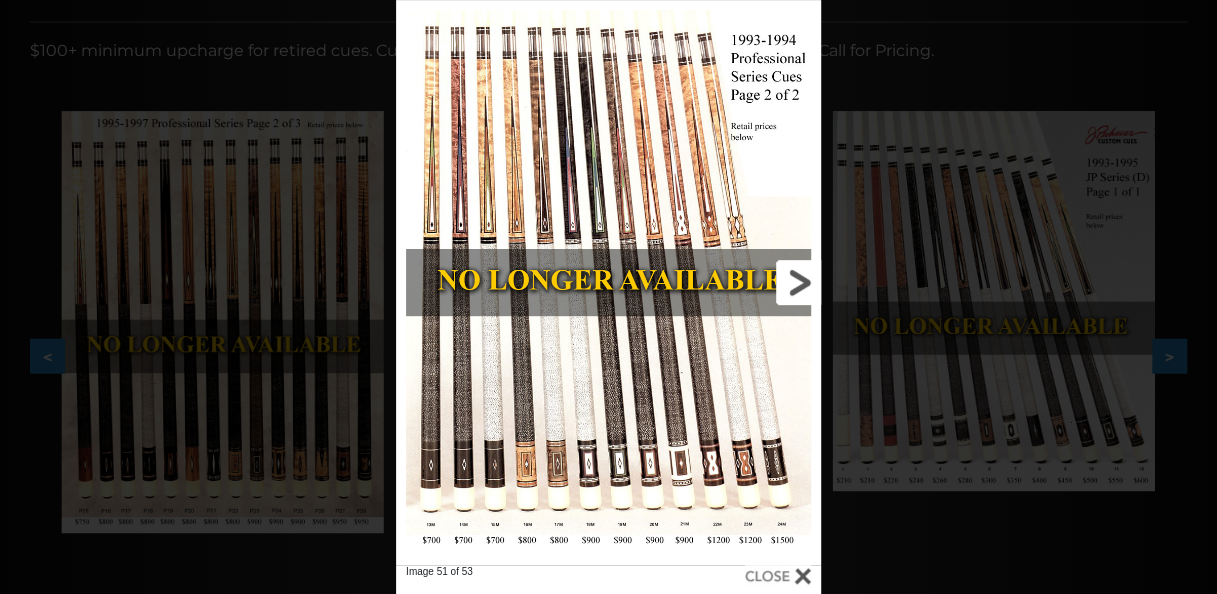 click at bounding box center [725, 282] 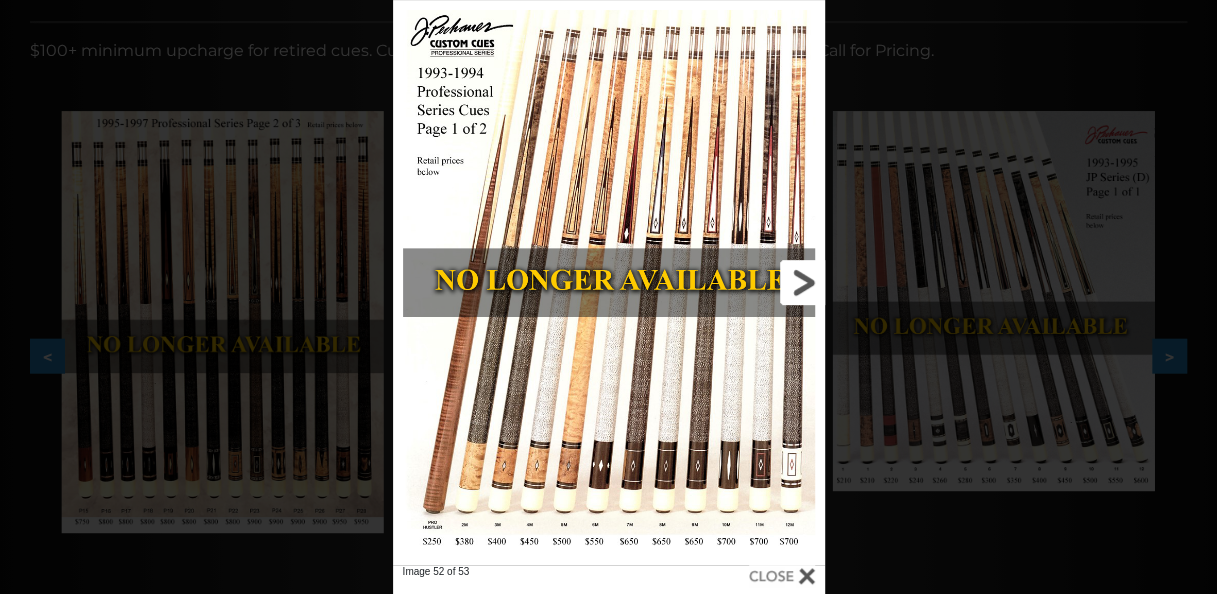 click at bounding box center (727, 282) 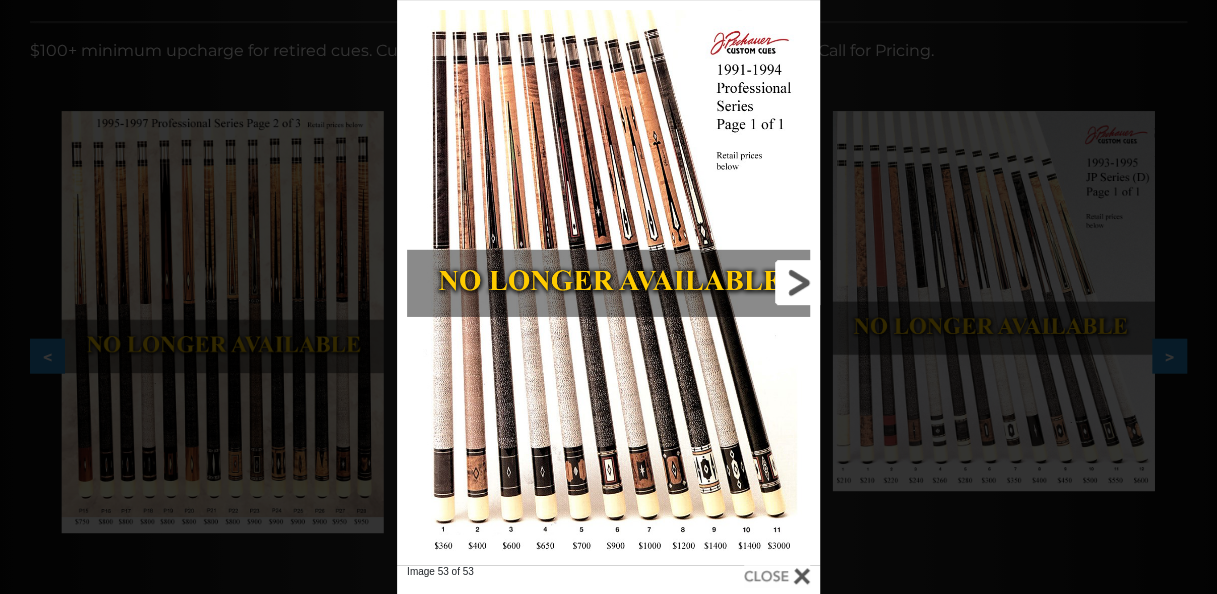 click on "Image 53 of 53" at bounding box center (608, 297) 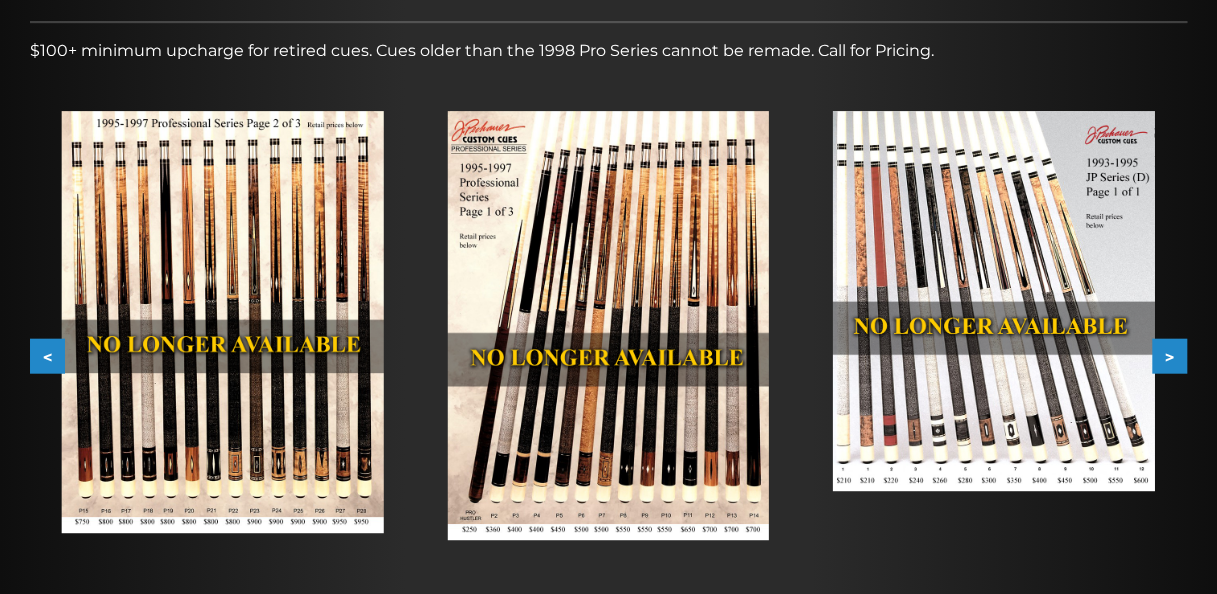 click on ">" at bounding box center (1169, 355) 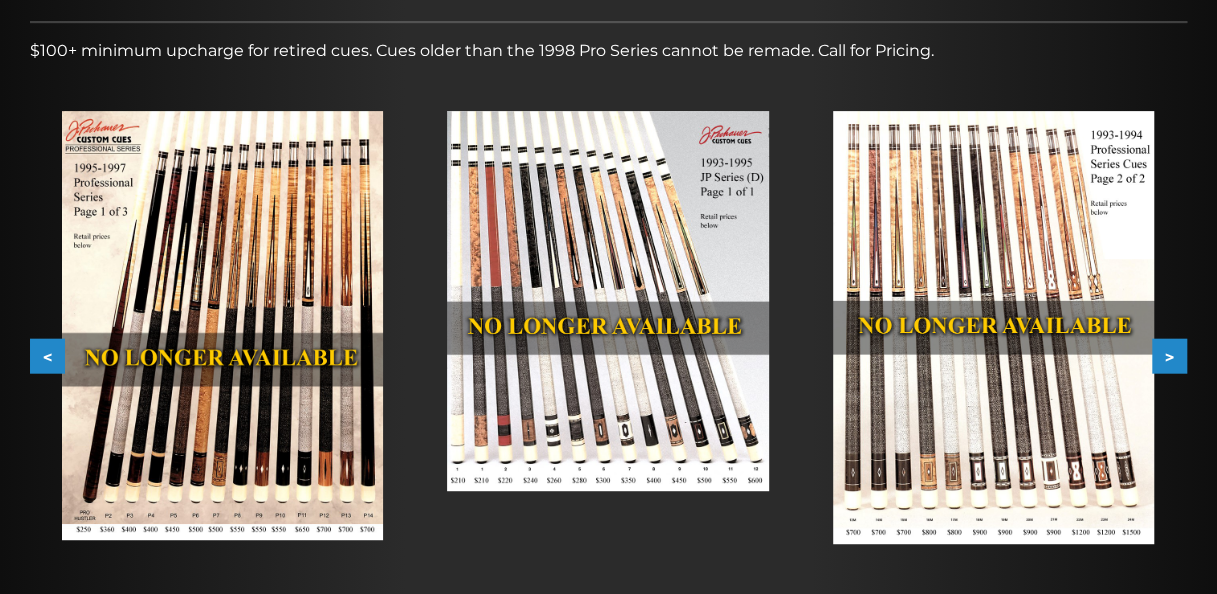 click on ">" at bounding box center (1169, 355) 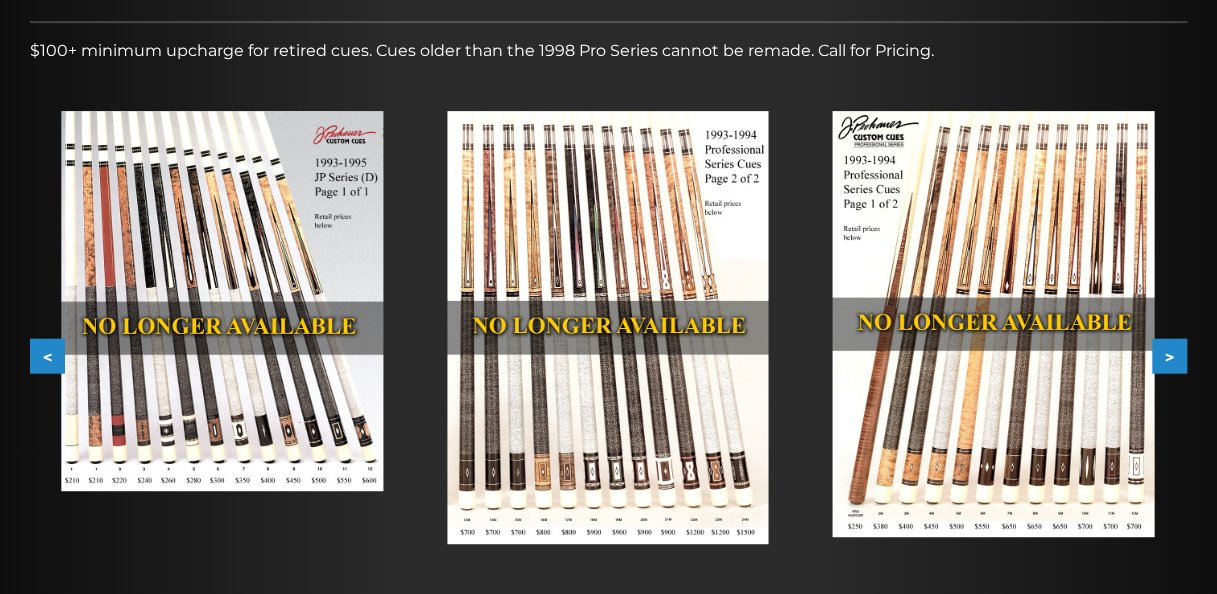 click on ">" at bounding box center [1169, 355] 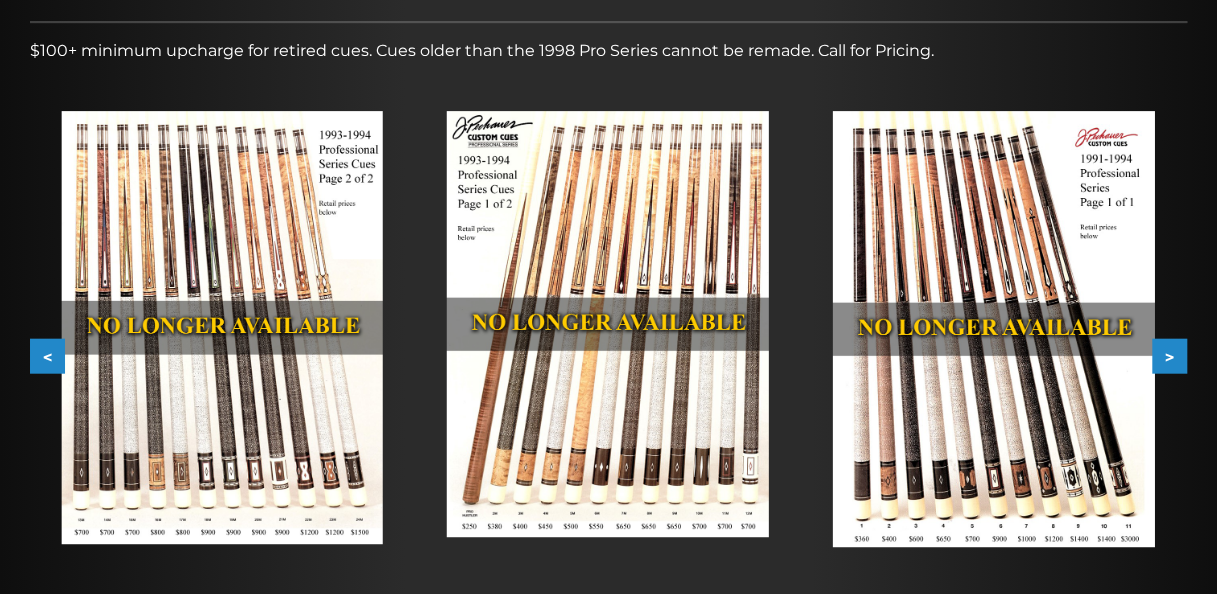 click on ">" at bounding box center (1169, 355) 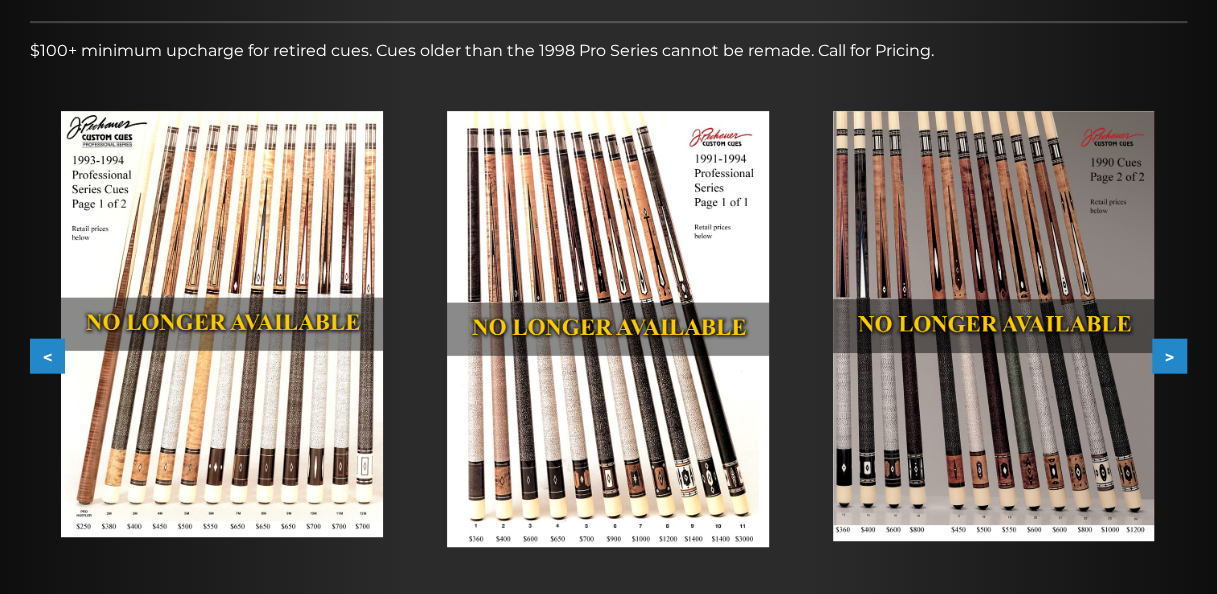 click on ">" at bounding box center [1169, 355] 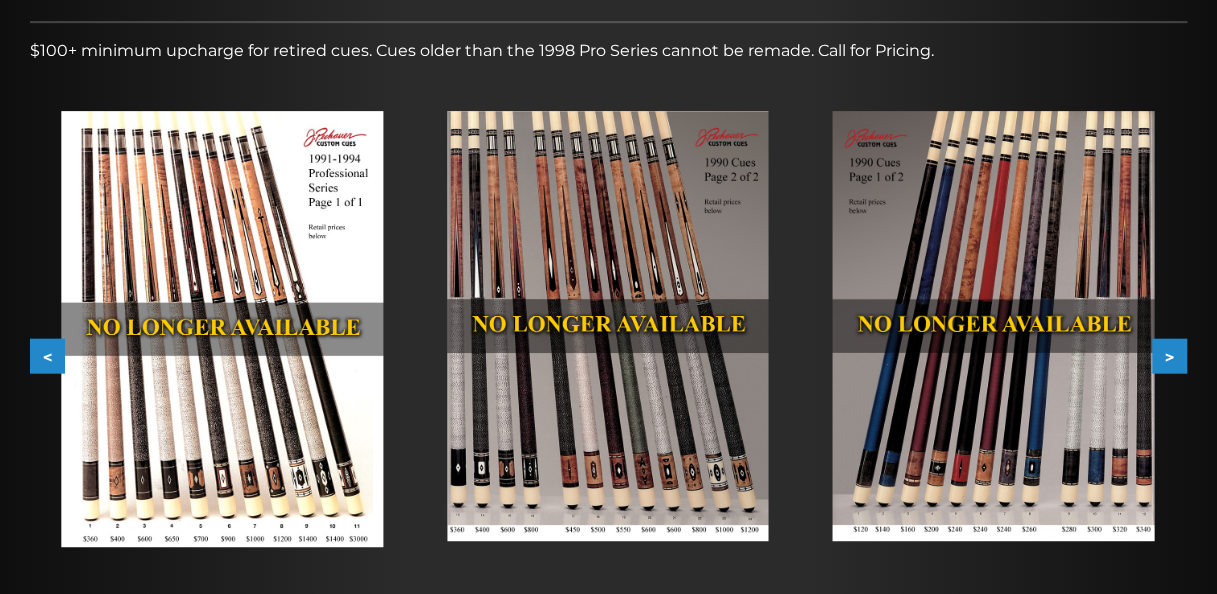 click on ">" at bounding box center (1169, 355) 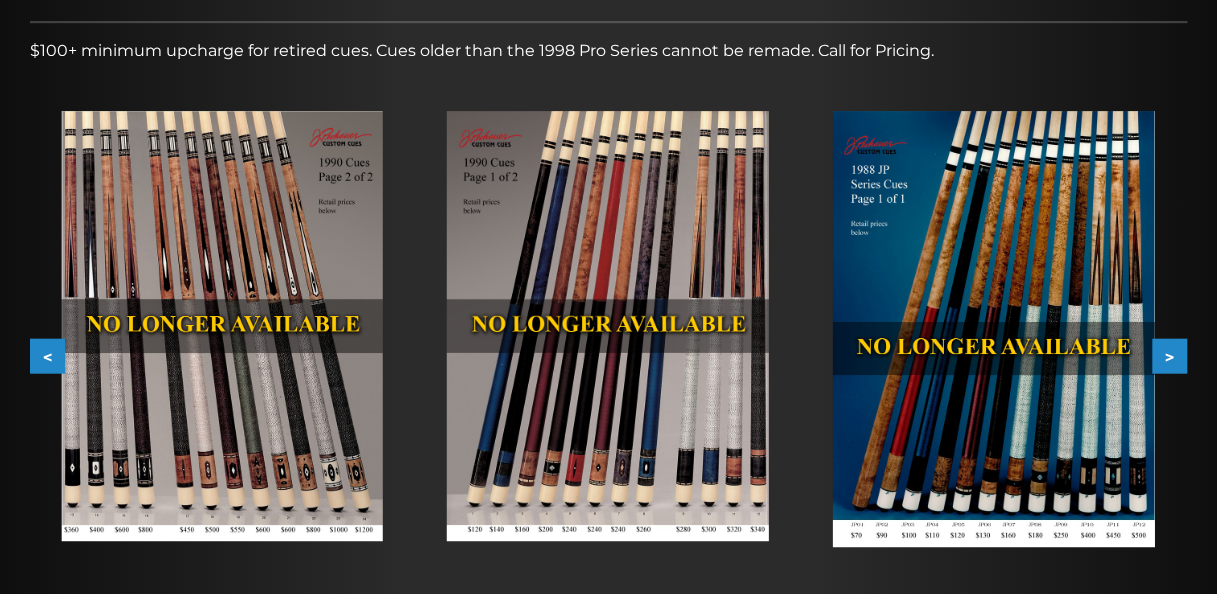 click on ">" at bounding box center [1169, 355] 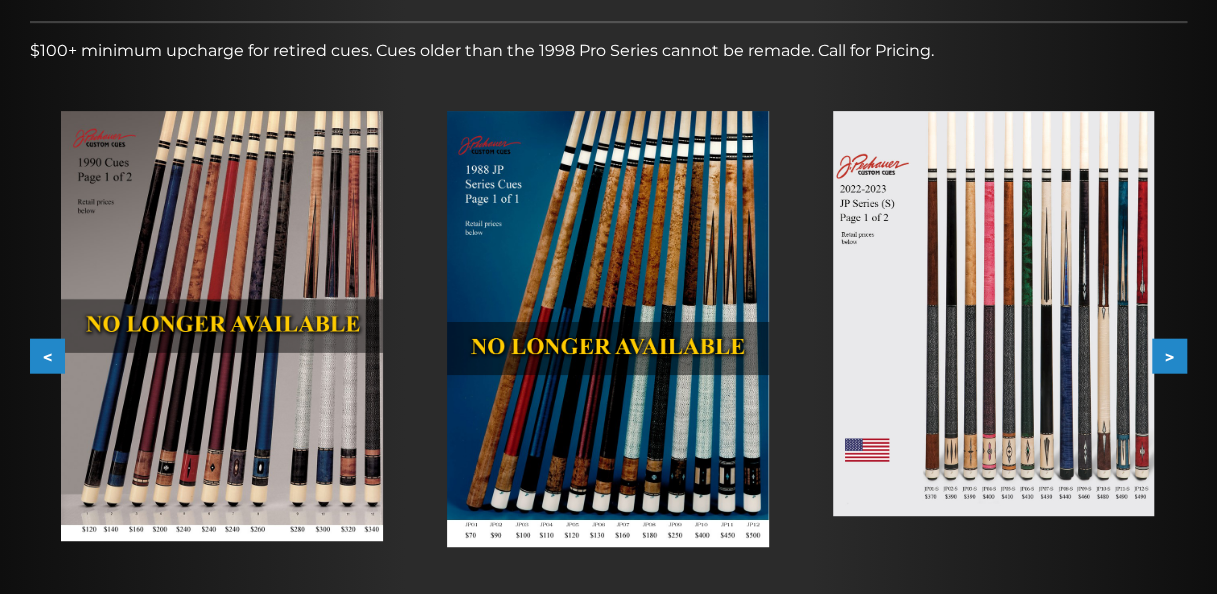 click on ">" at bounding box center (1169, 355) 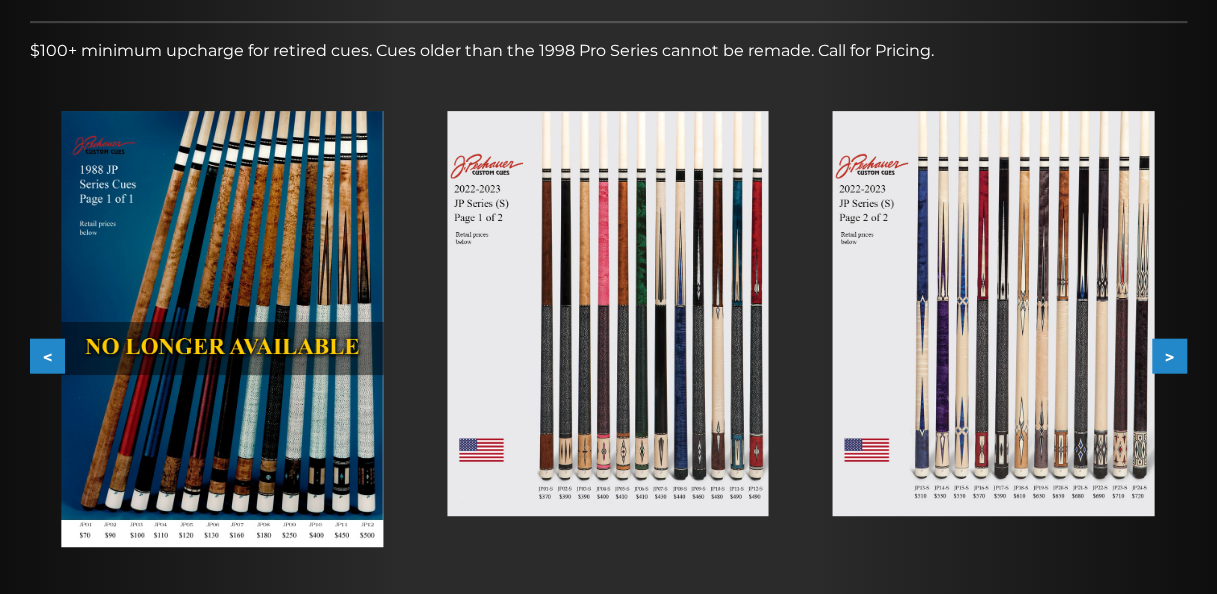 click at bounding box center (608, 313) 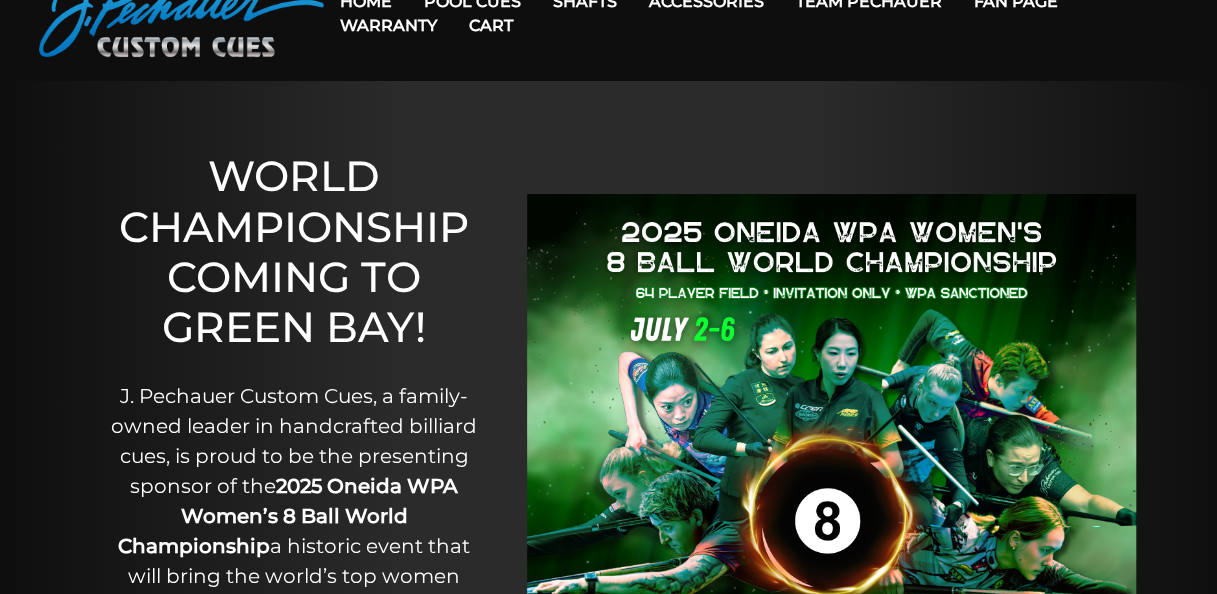 scroll, scrollTop: 0, scrollLeft: 0, axis: both 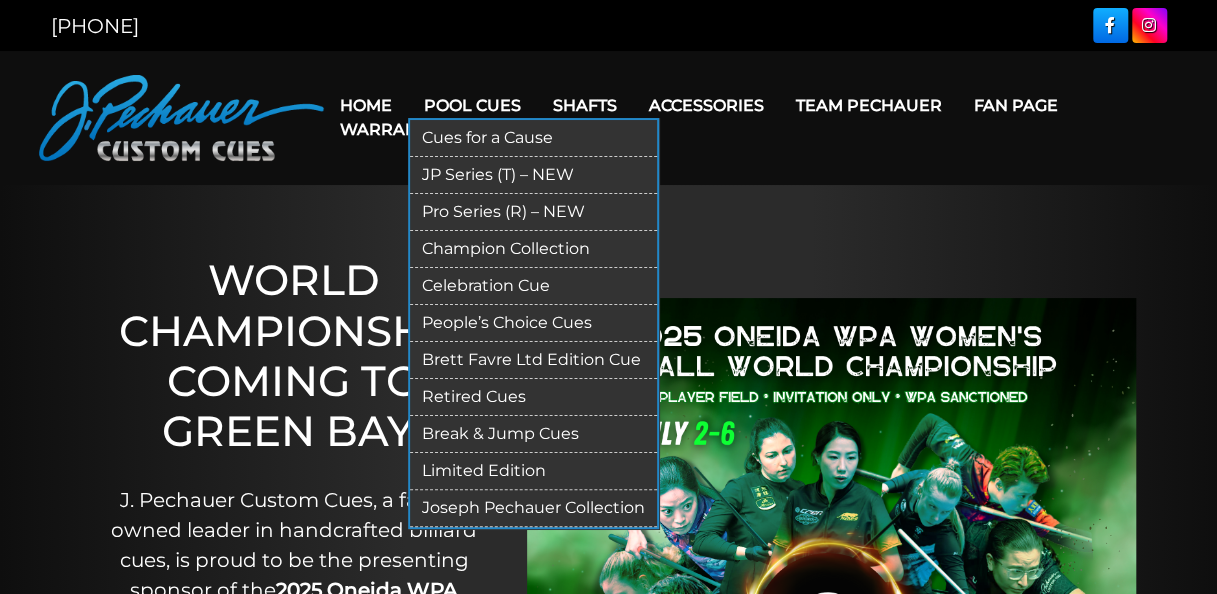 click on "Pool Cues" at bounding box center (472, 105) 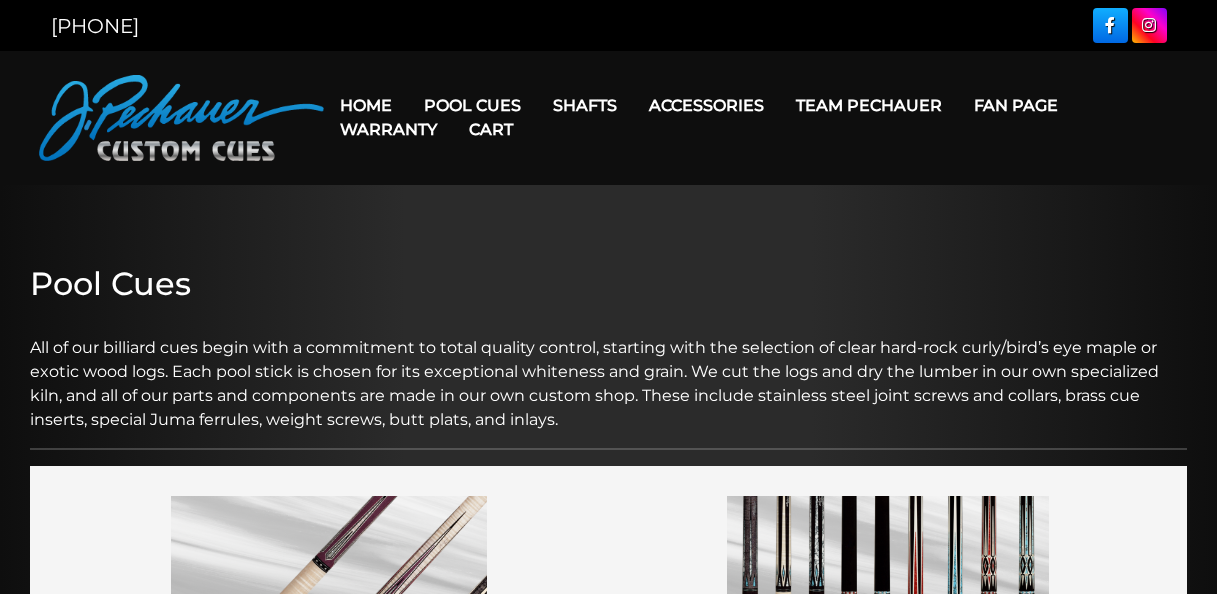 scroll, scrollTop: 0, scrollLeft: 0, axis: both 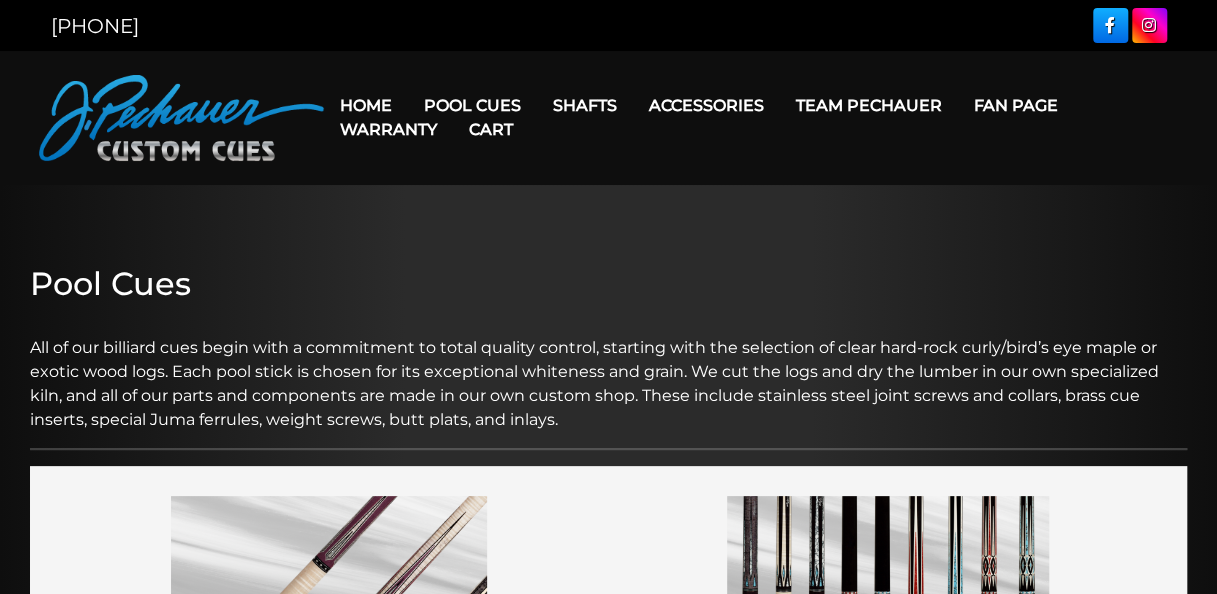 click on "Pool Cues" at bounding box center [472, 105] 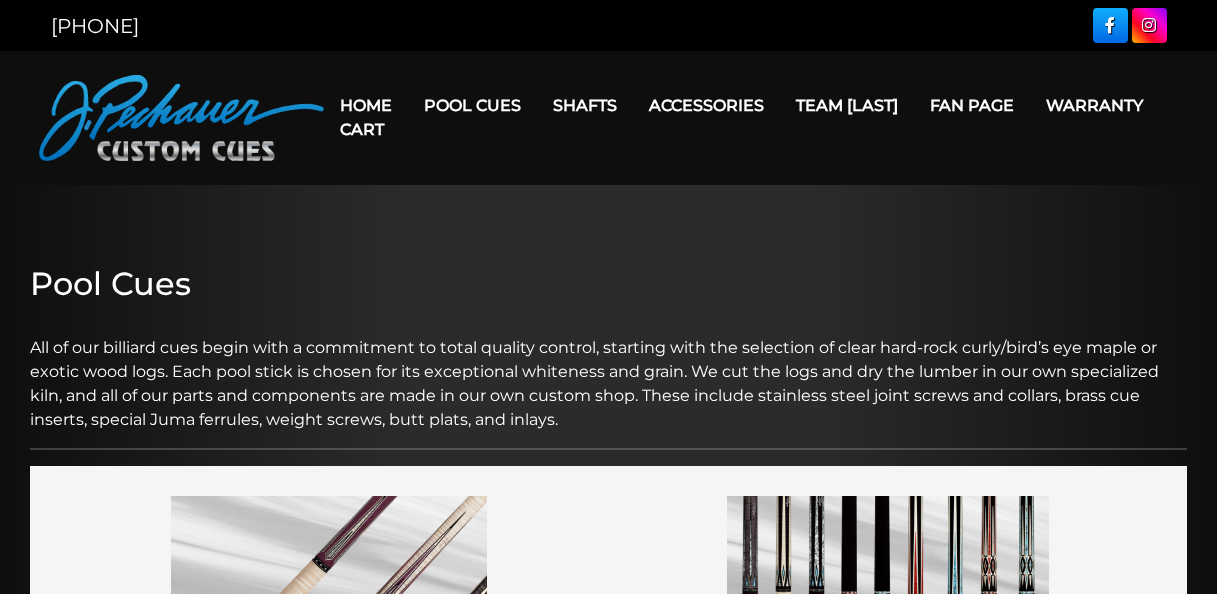 scroll, scrollTop: 0, scrollLeft: 0, axis: both 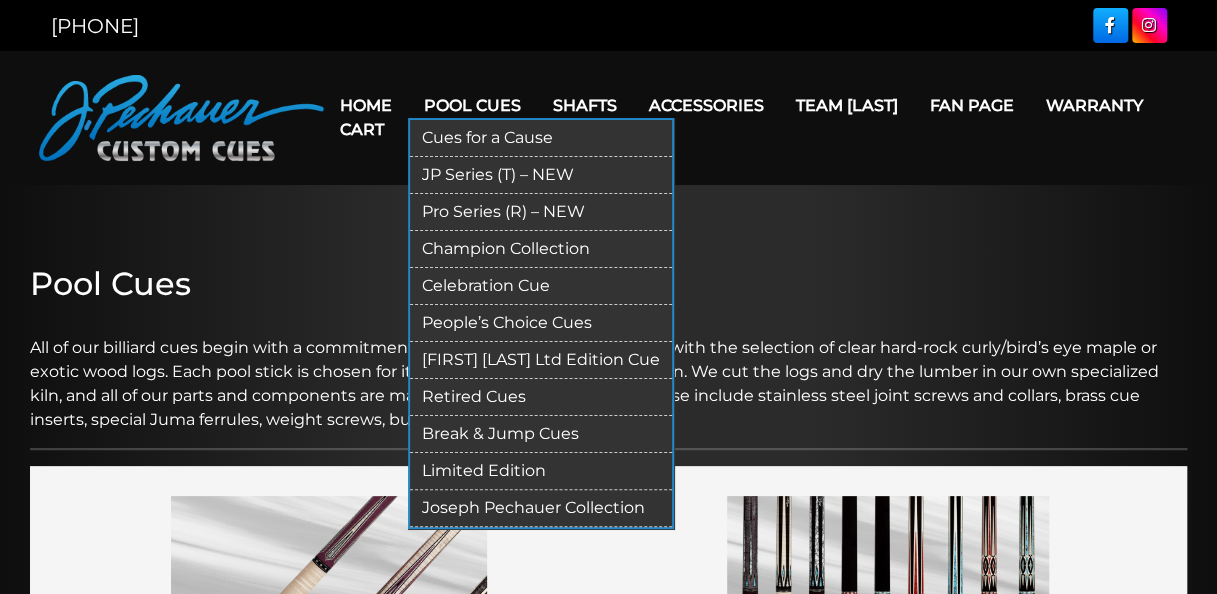 click on "Joseph Pechauer Collection" at bounding box center (541, 508) 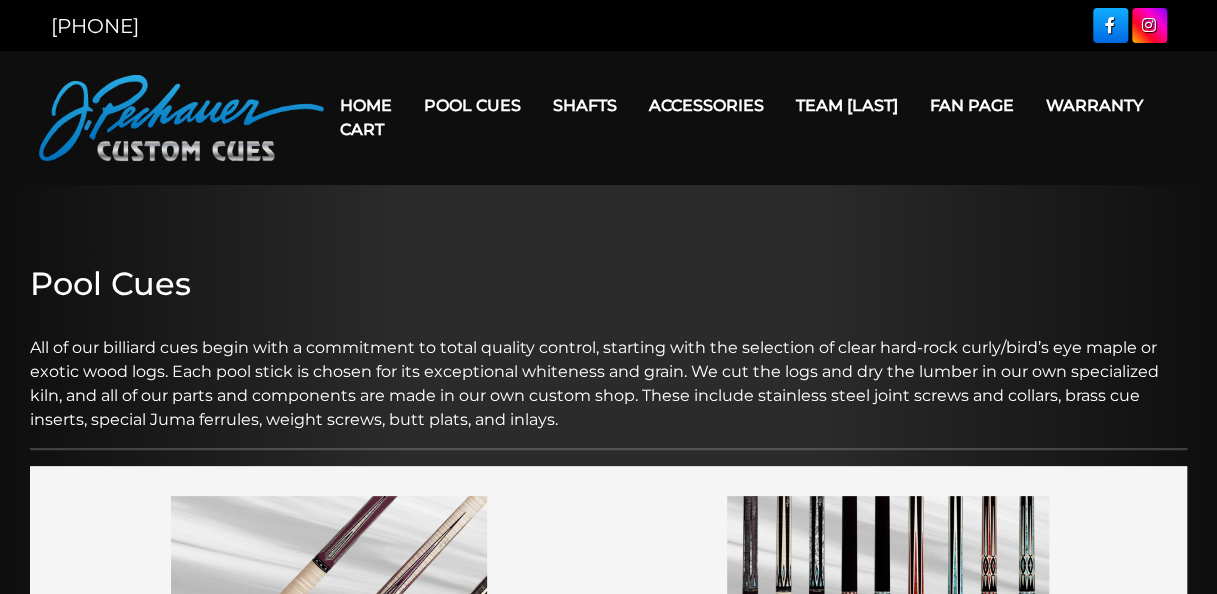 click on "Cart" at bounding box center (362, 129) 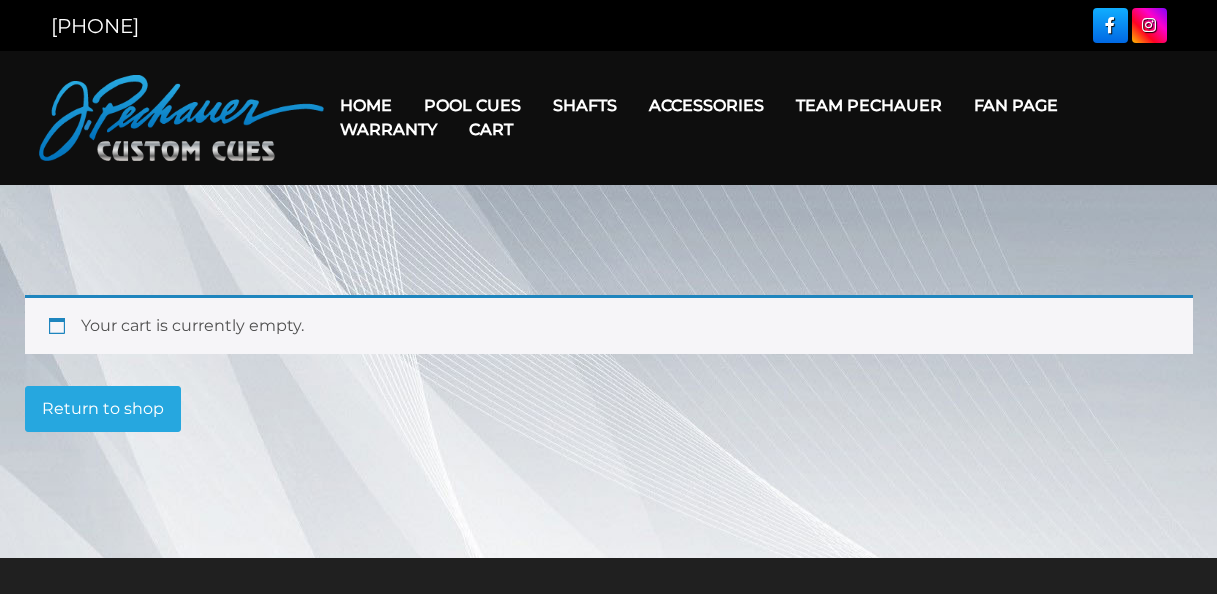 scroll, scrollTop: 0, scrollLeft: 0, axis: both 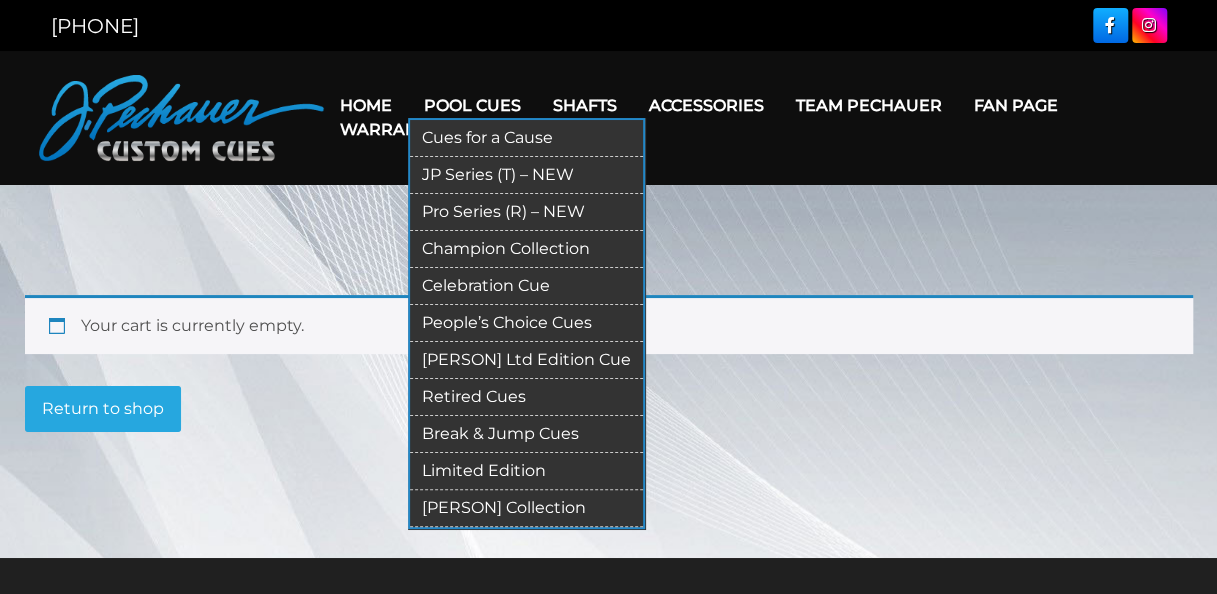click on "Pool Cues" at bounding box center [472, 105] 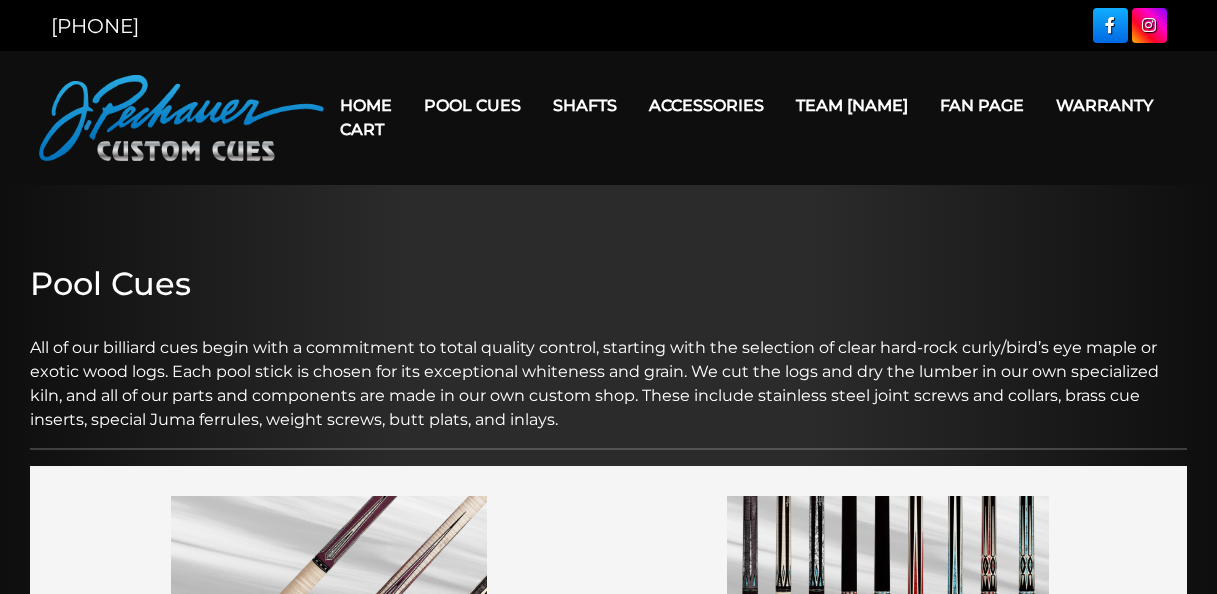 scroll, scrollTop: 0, scrollLeft: 0, axis: both 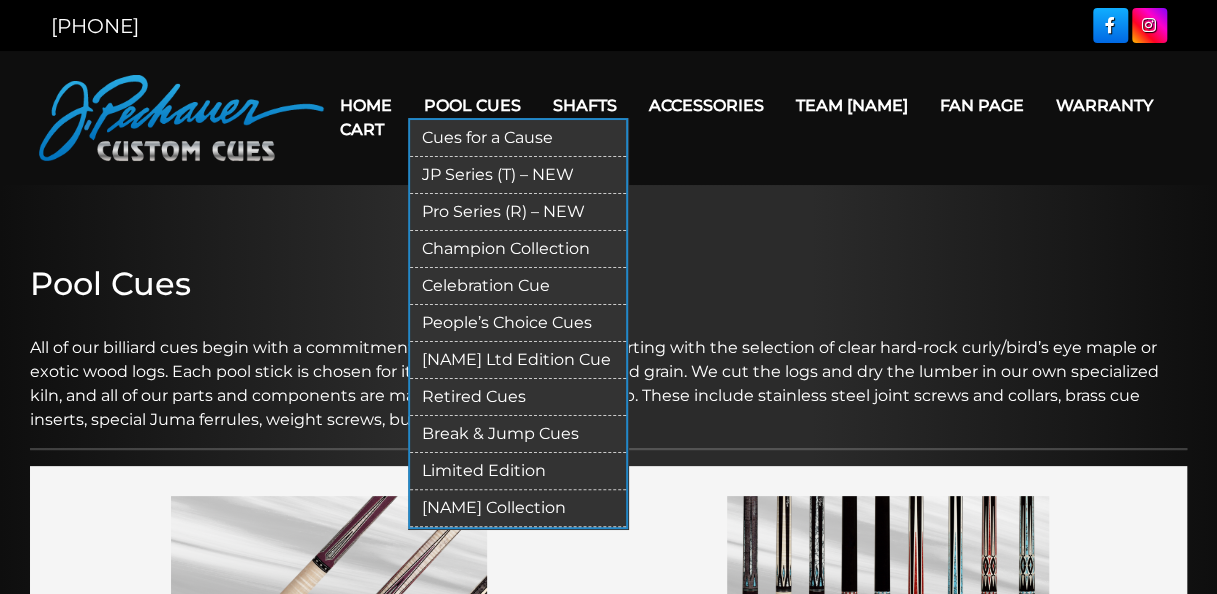 click on "Retired Cues" at bounding box center [518, 397] 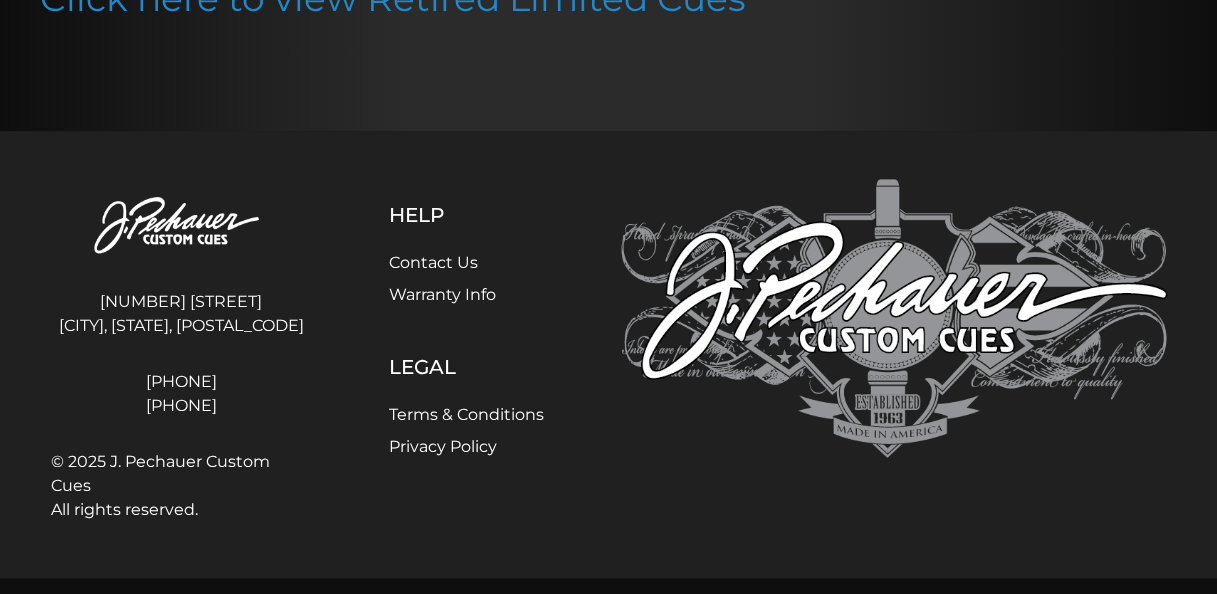 scroll, scrollTop: 0, scrollLeft: 0, axis: both 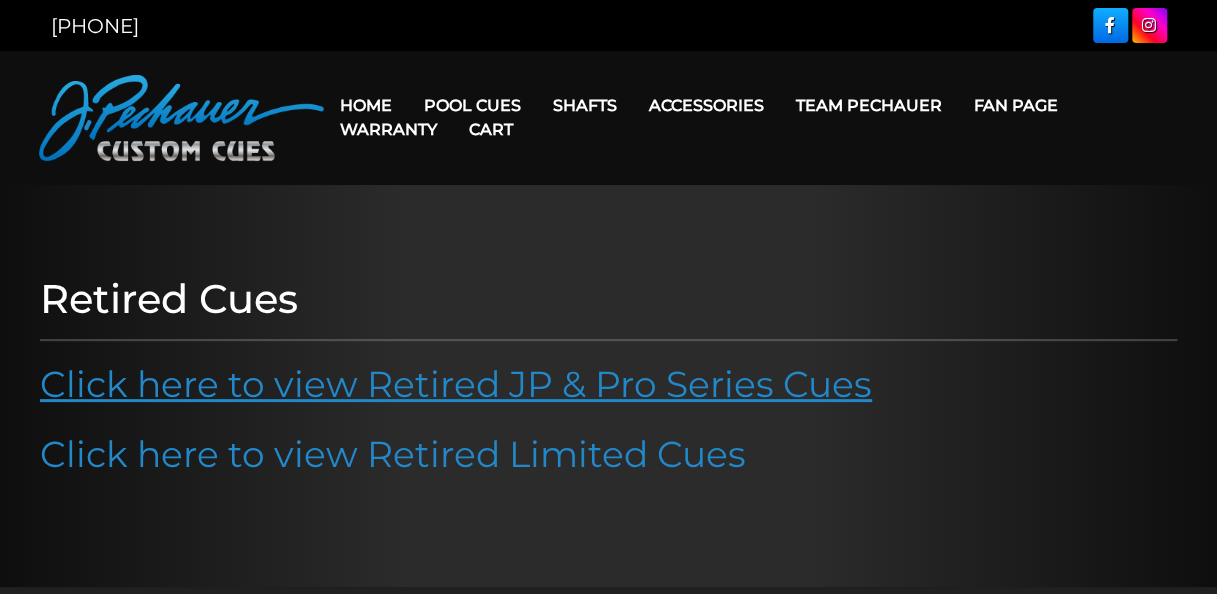 click on "Click here to view Retired JP & Pro Series Cues" at bounding box center [456, 384] 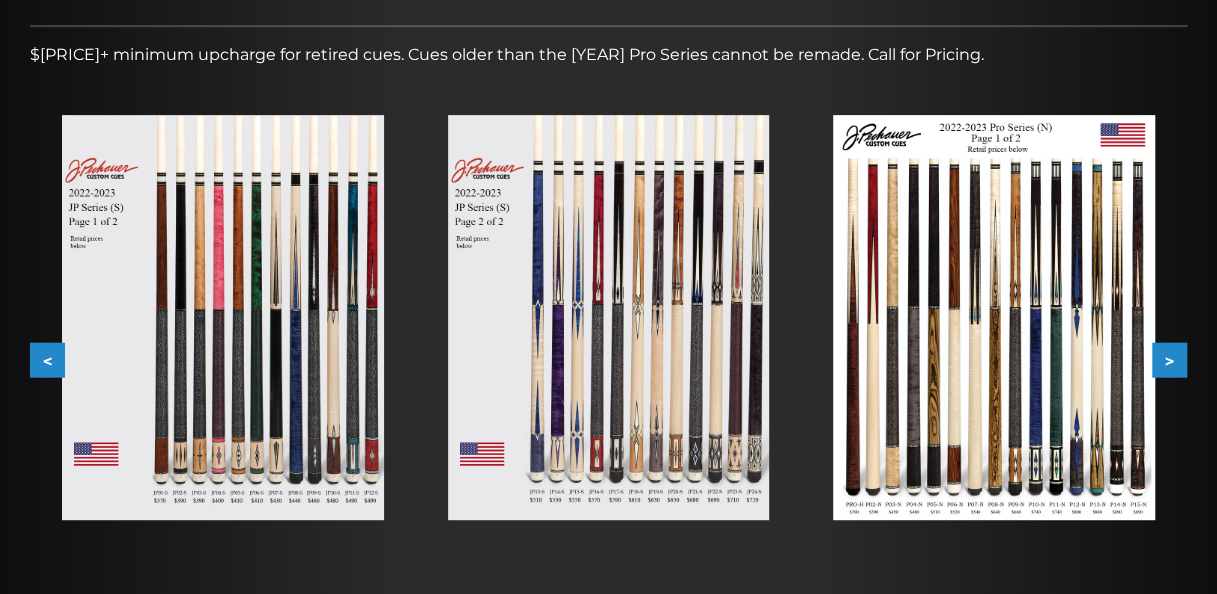 scroll, scrollTop: 306, scrollLeft: 0, axis: vertical 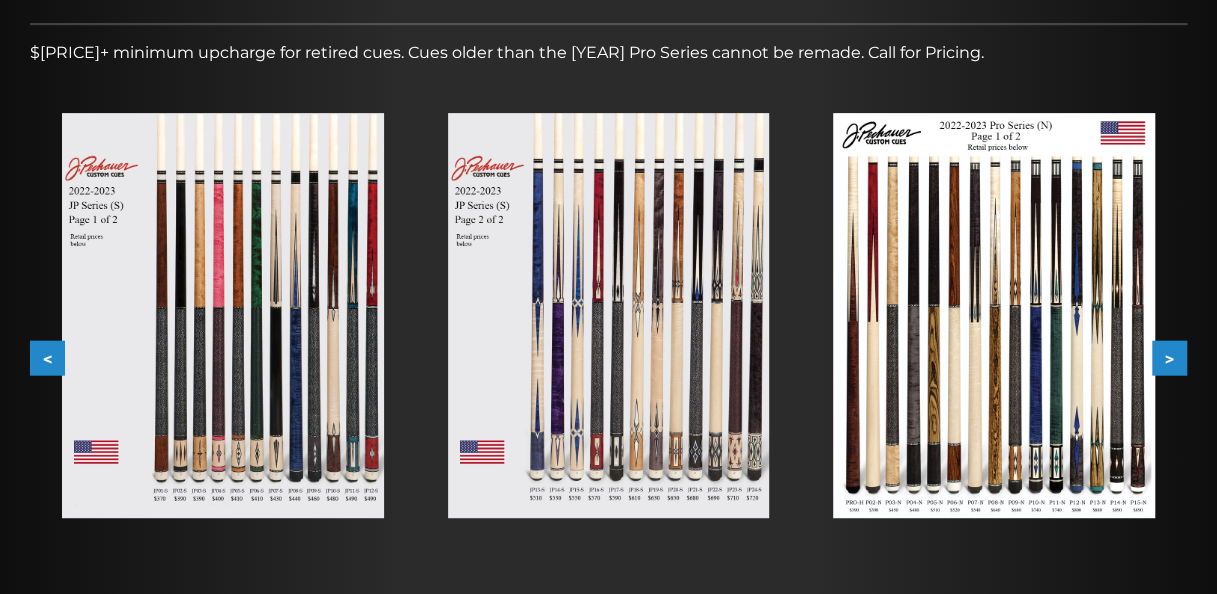 click on ">" at bounding box center (1169, 357) 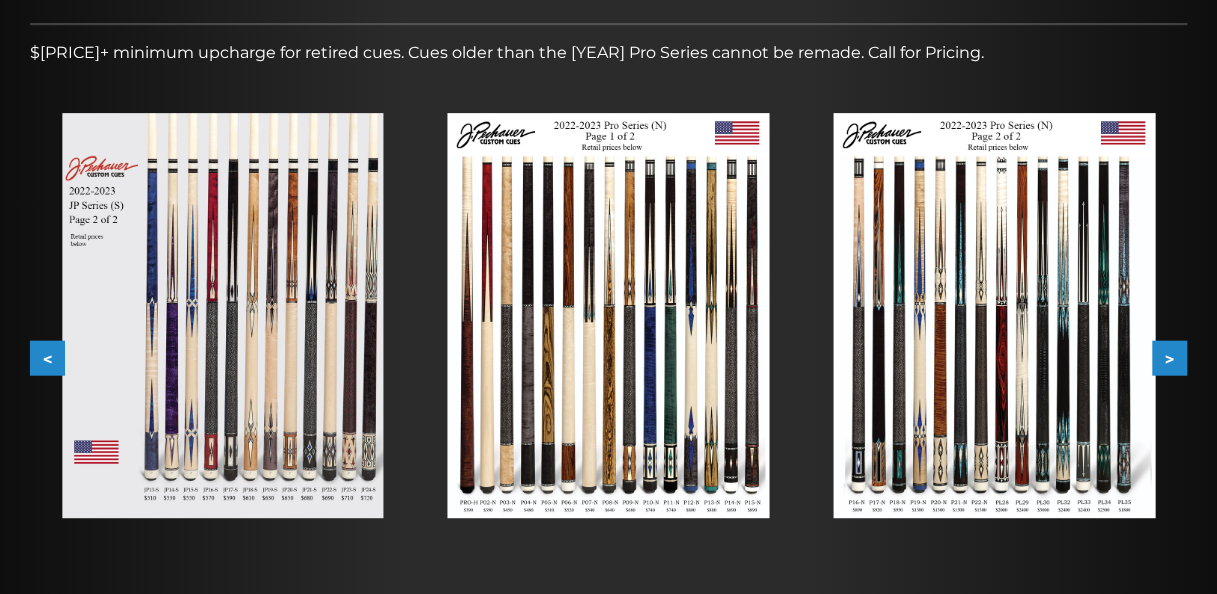 click on ">" at bounding box center (1169, 357) 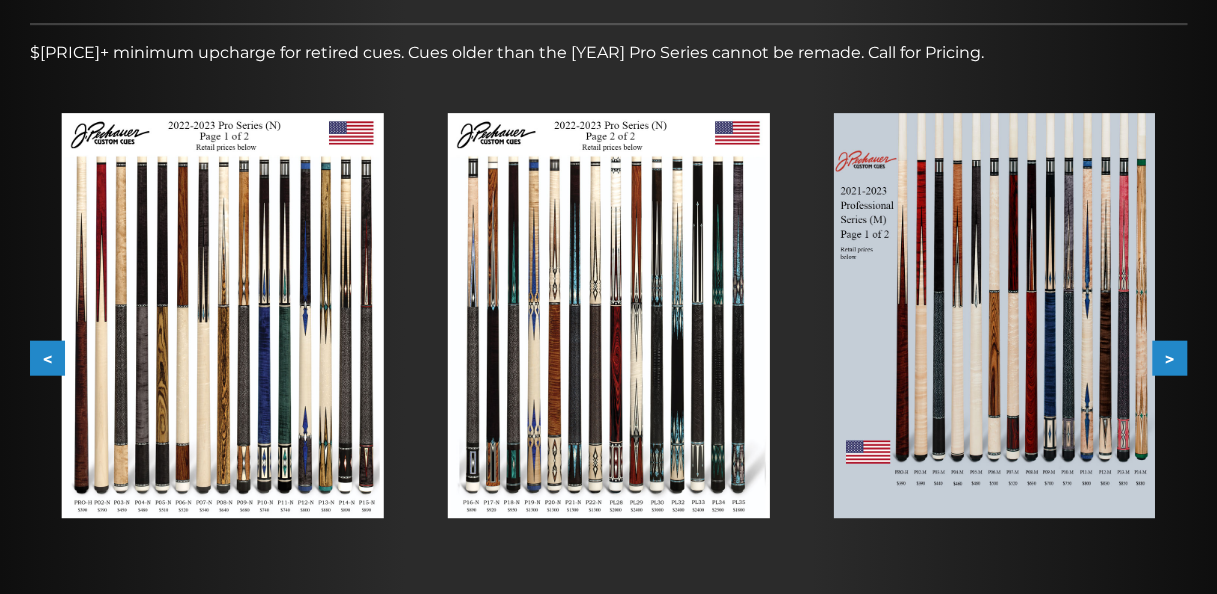 click on ">" at bounding box center (1169, 357) 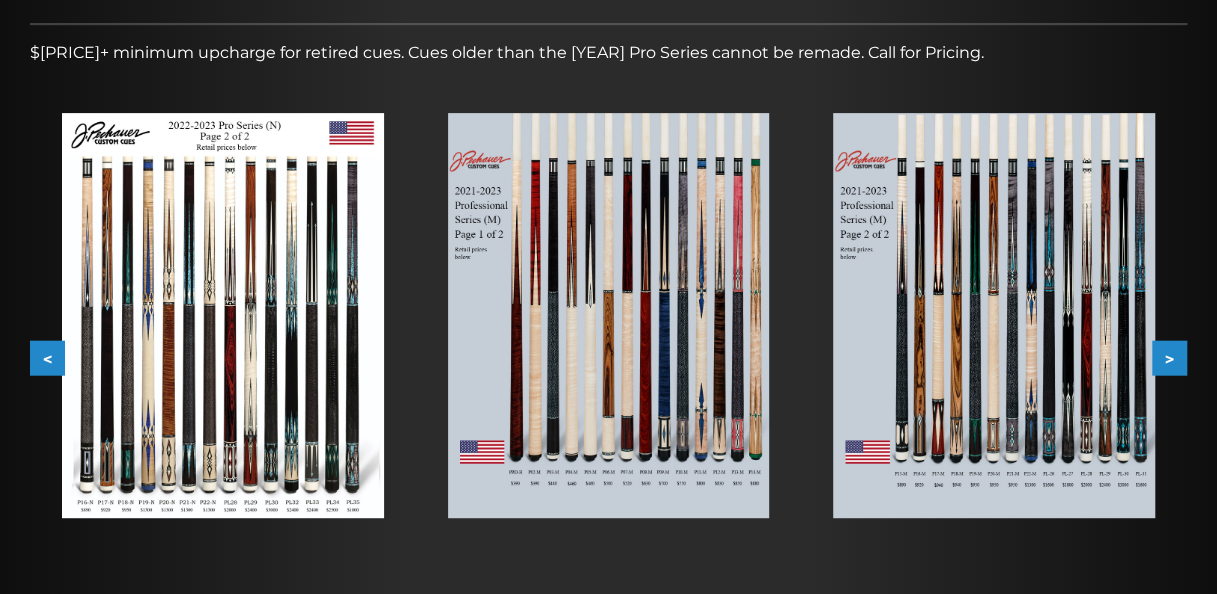 click on ">" at bounding box center [1169, 357] 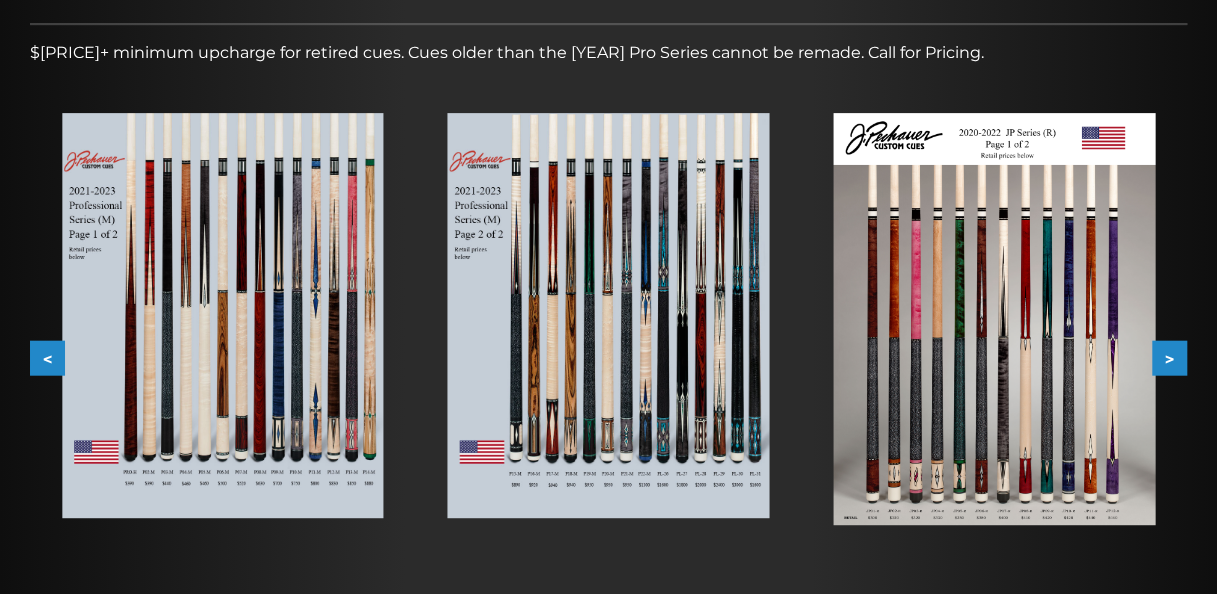 click on ">" at bounding box center (1169, 357) 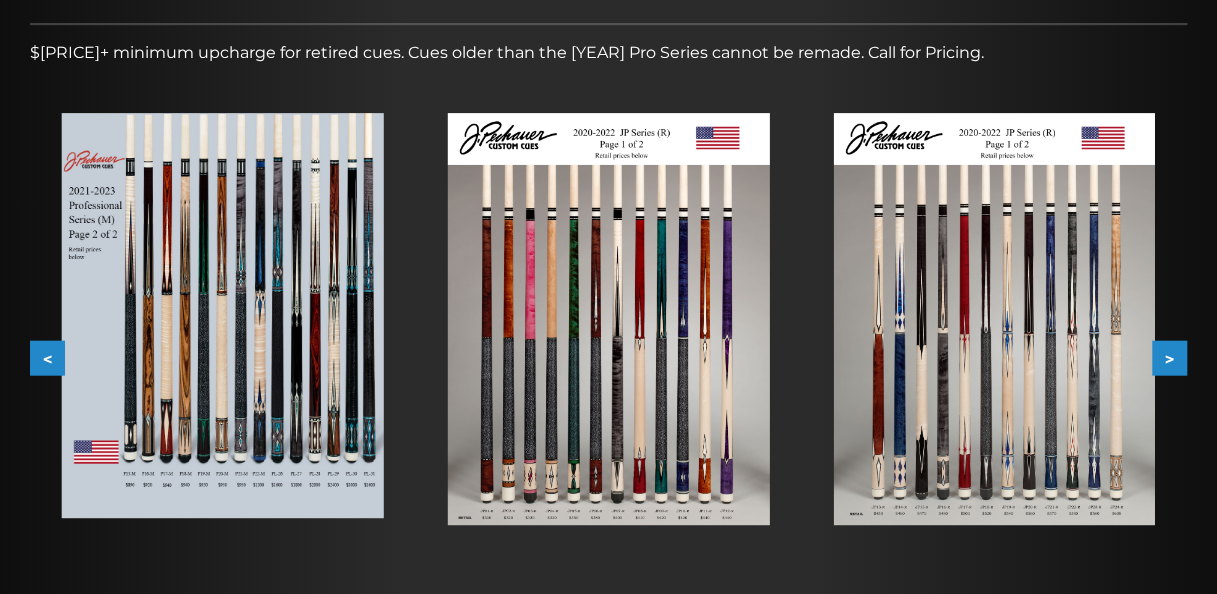 click on ">" at bounding box center [1169, 357] 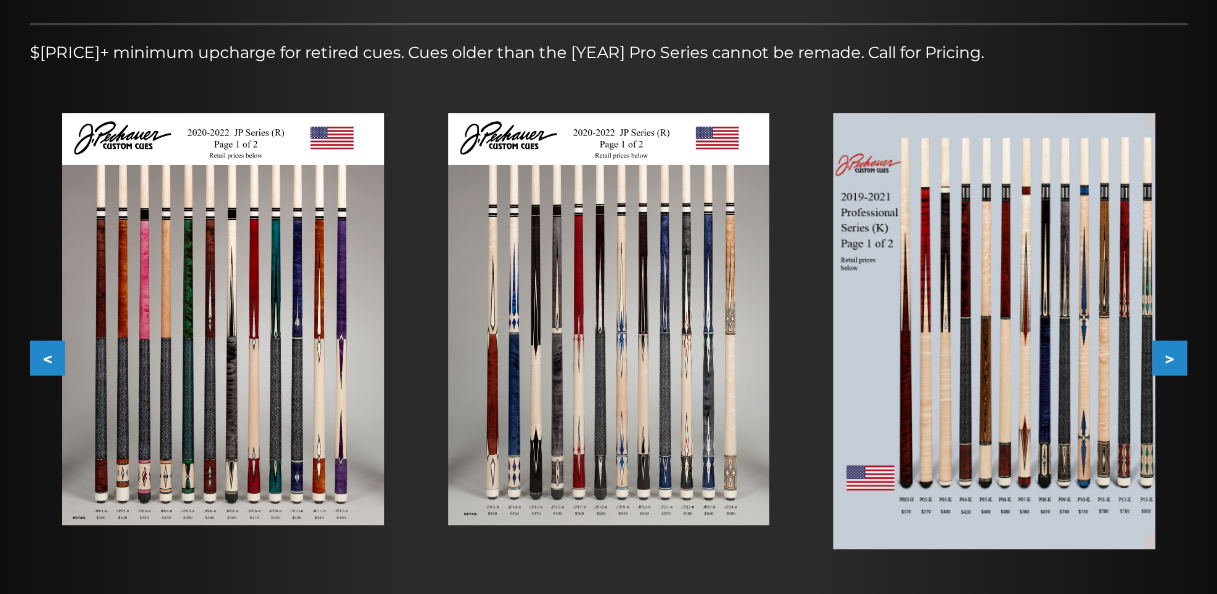 click on ">" at bounding box center (1169, 357) 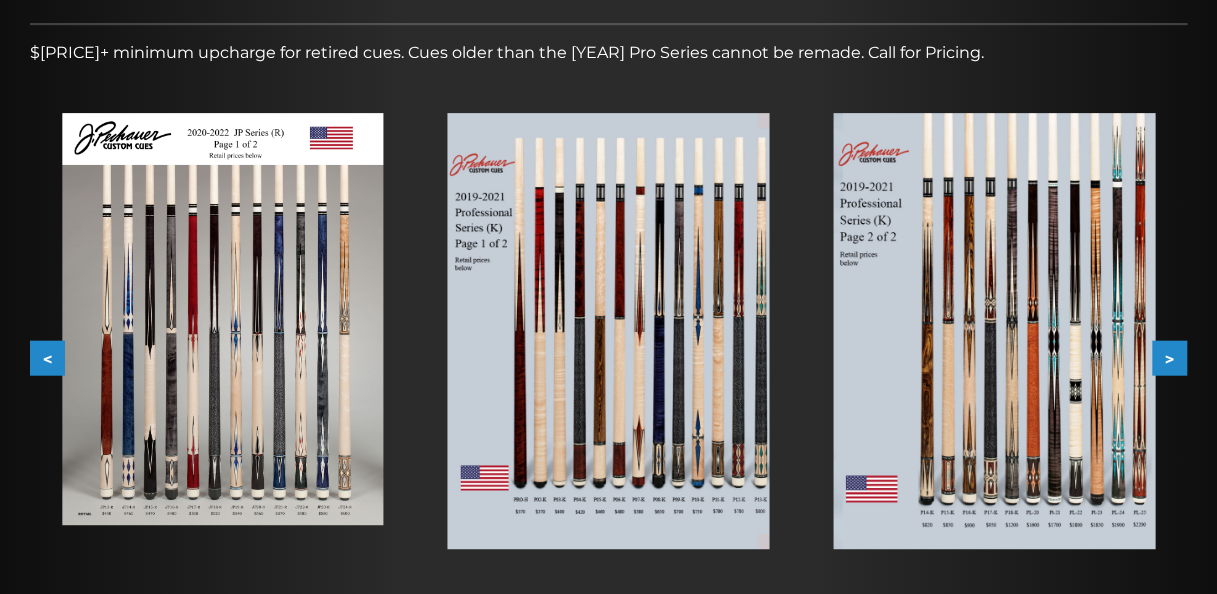 click on ">" at bounding box center (1169, 357) 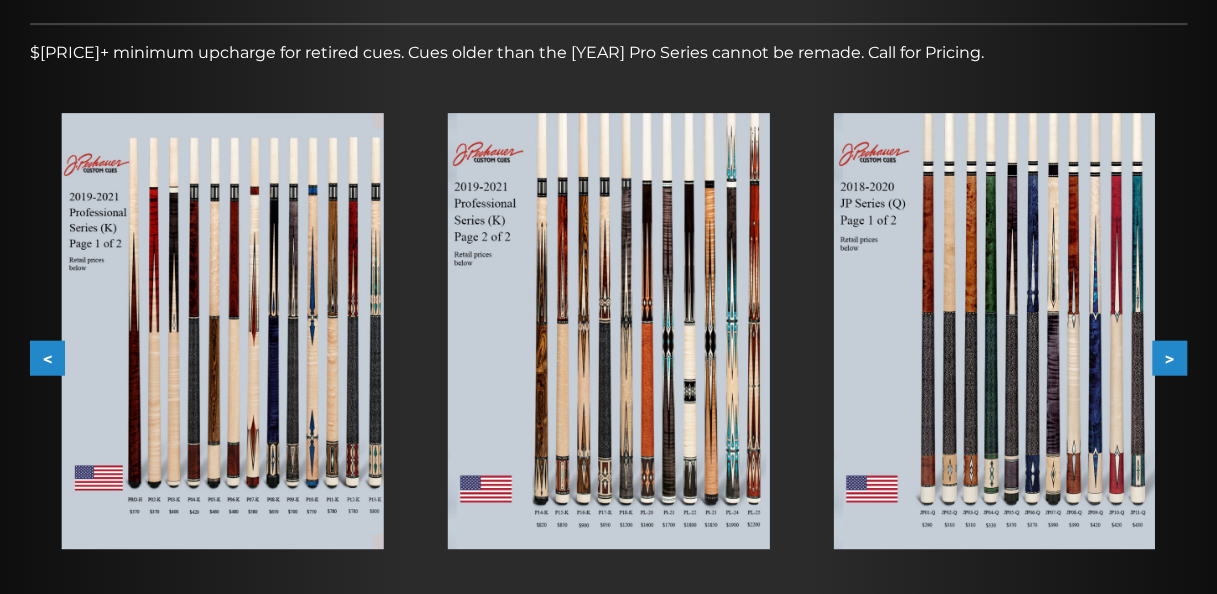 click on ">" at bounding box center [1169, 357] 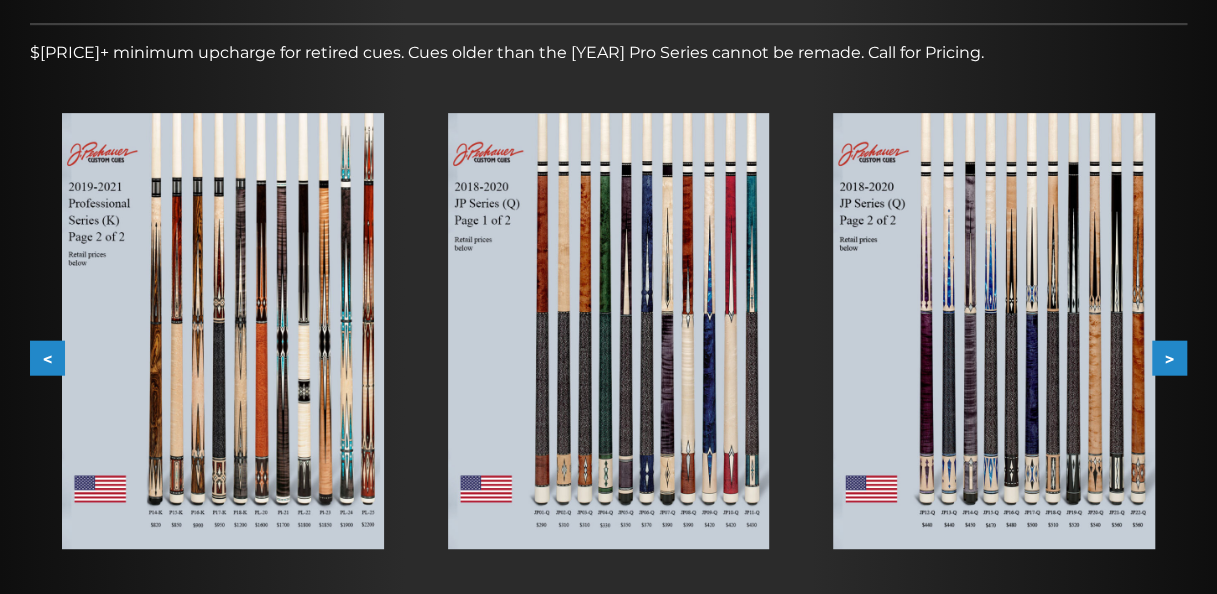 click on ">" at bounding box center (1169, 357) 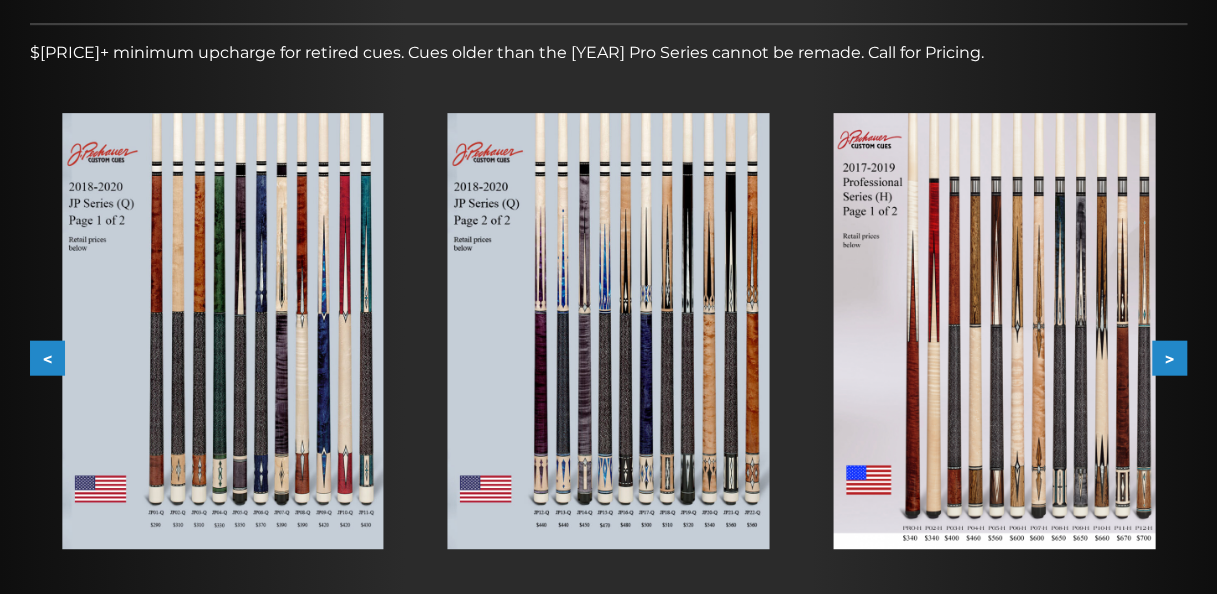 click on ">" at bounding box center (1169, 357) 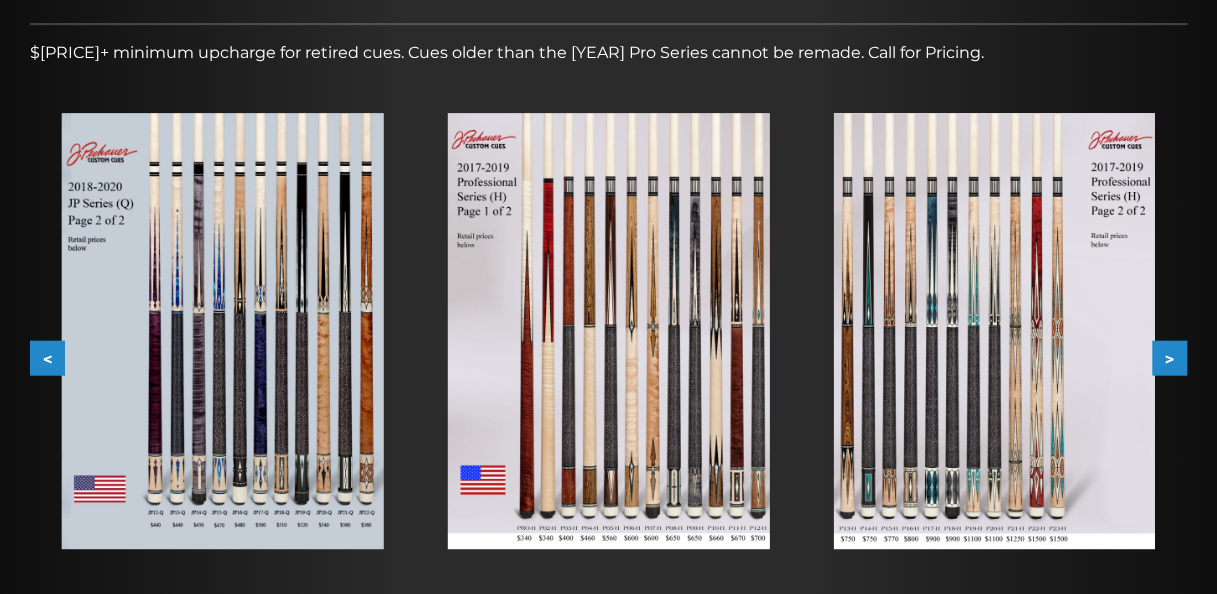 click on ">" at bounding box center [1169, 357] 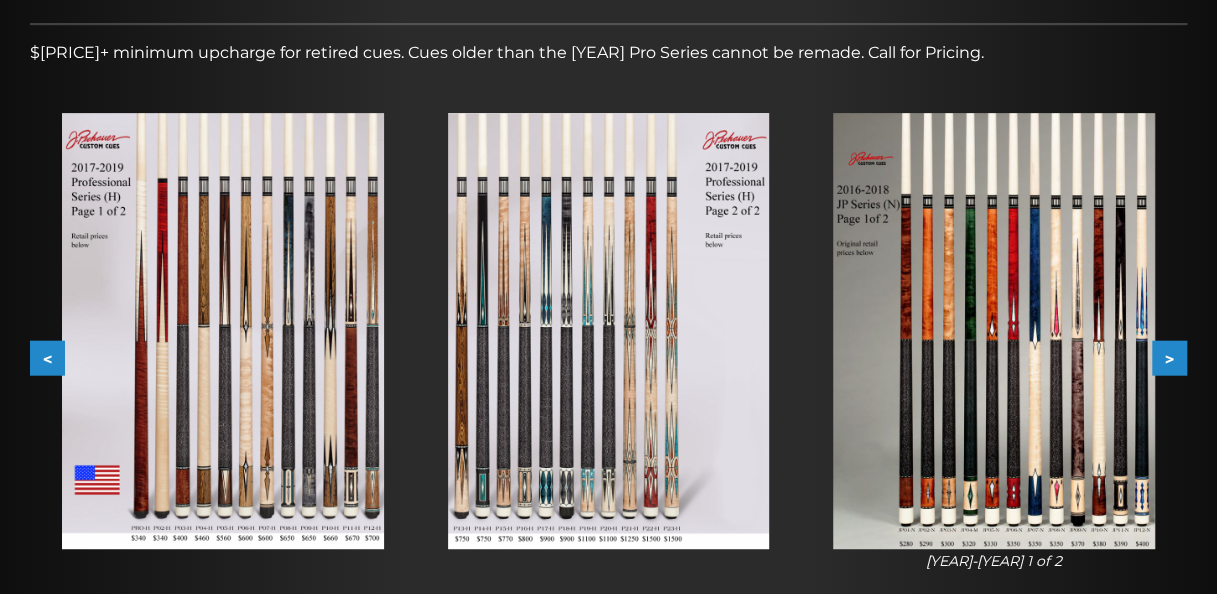 click on ">" at bounding box center (1169, 357) 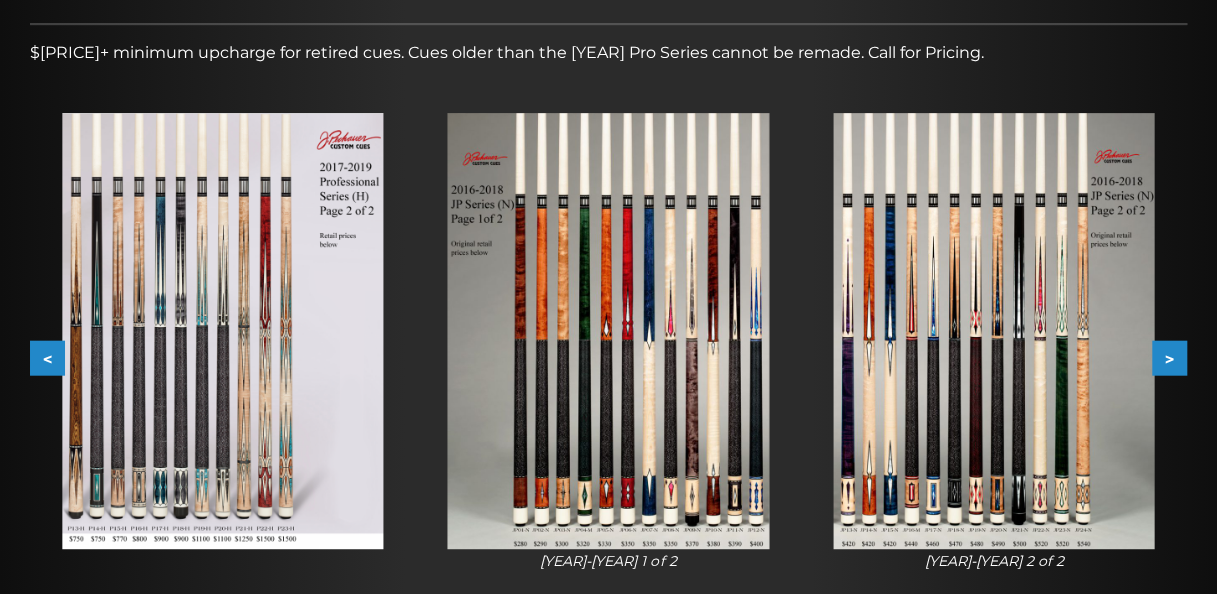 click on ">" at bounding box center (1169, 357) 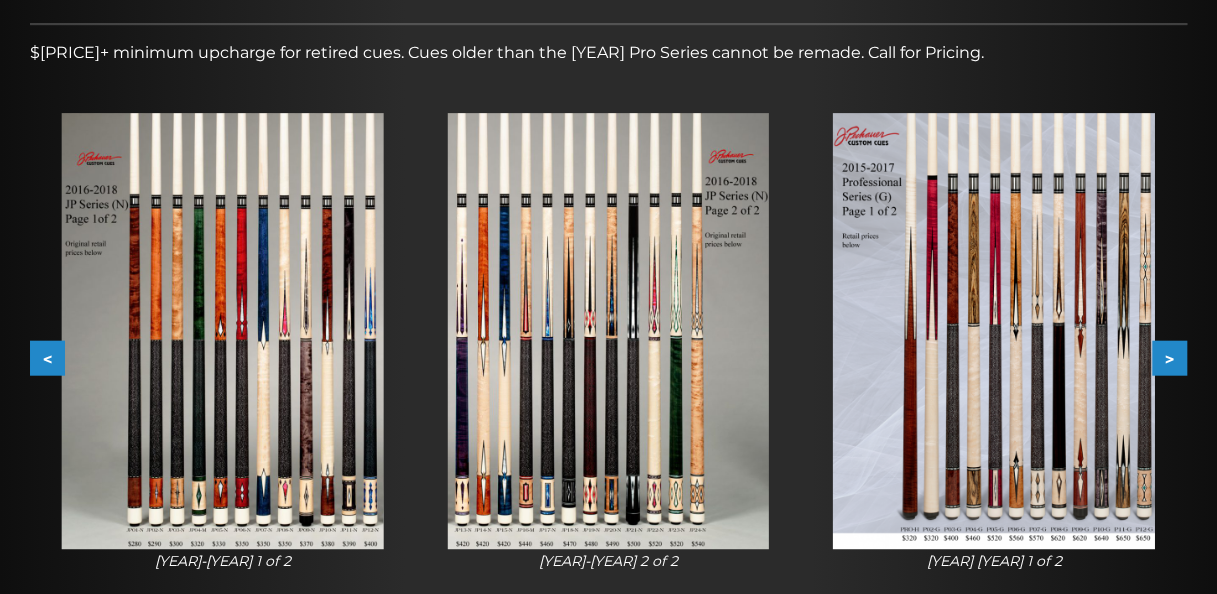 click on ">" at bounding box center [1169, 357] 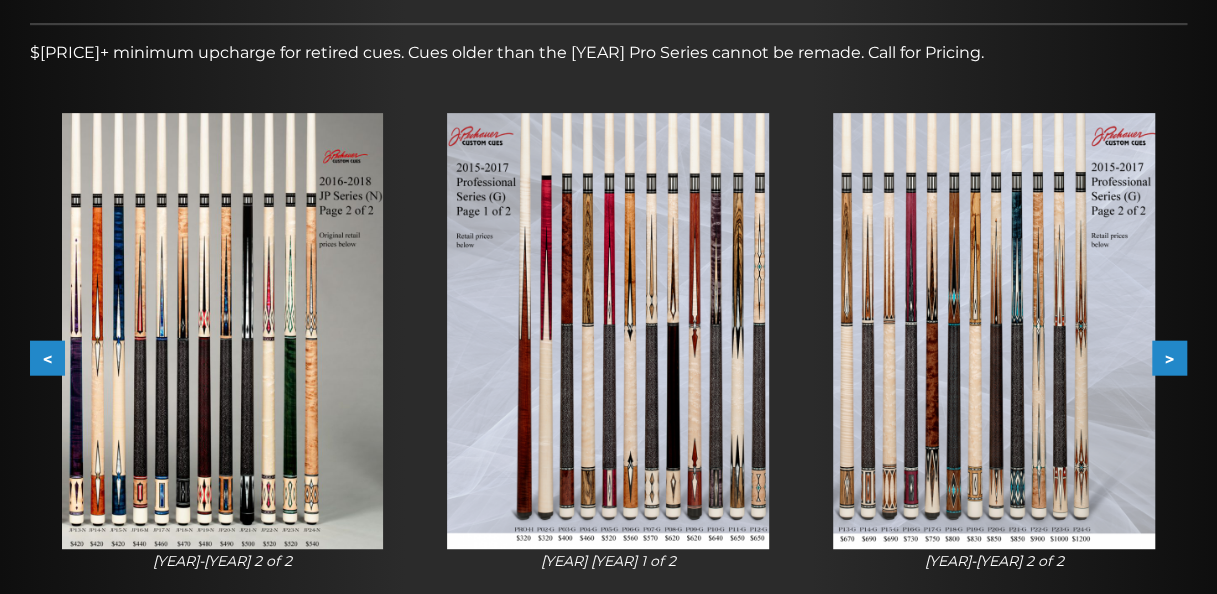 click on ">" at bounding box center [1169, 357] 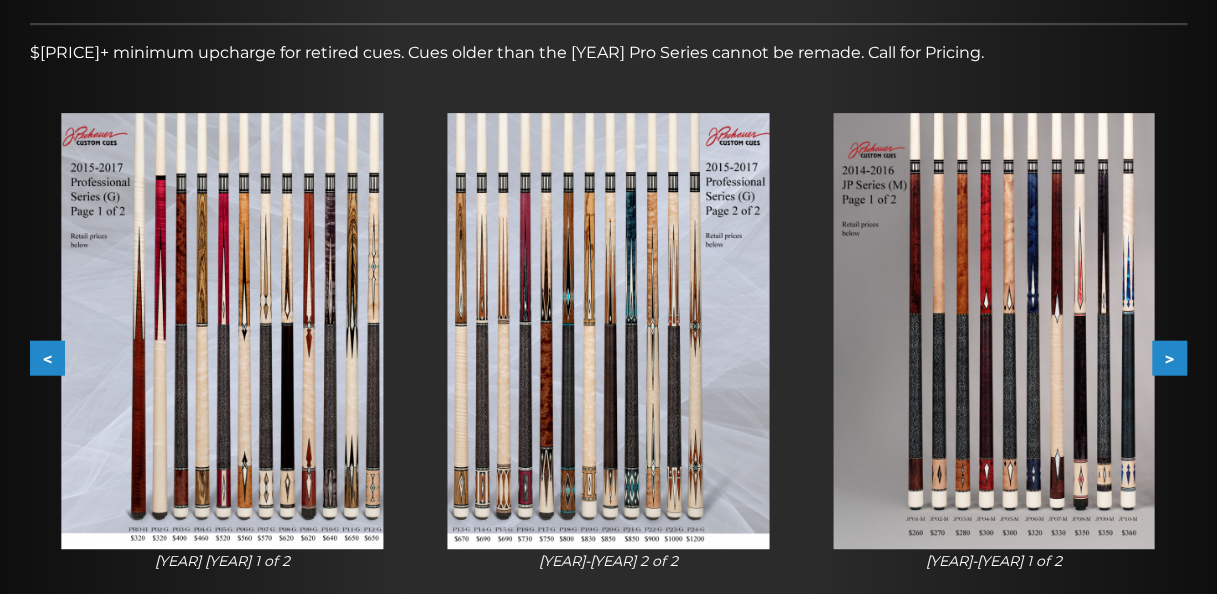 click on ">" at bounding box center [1169, 357] 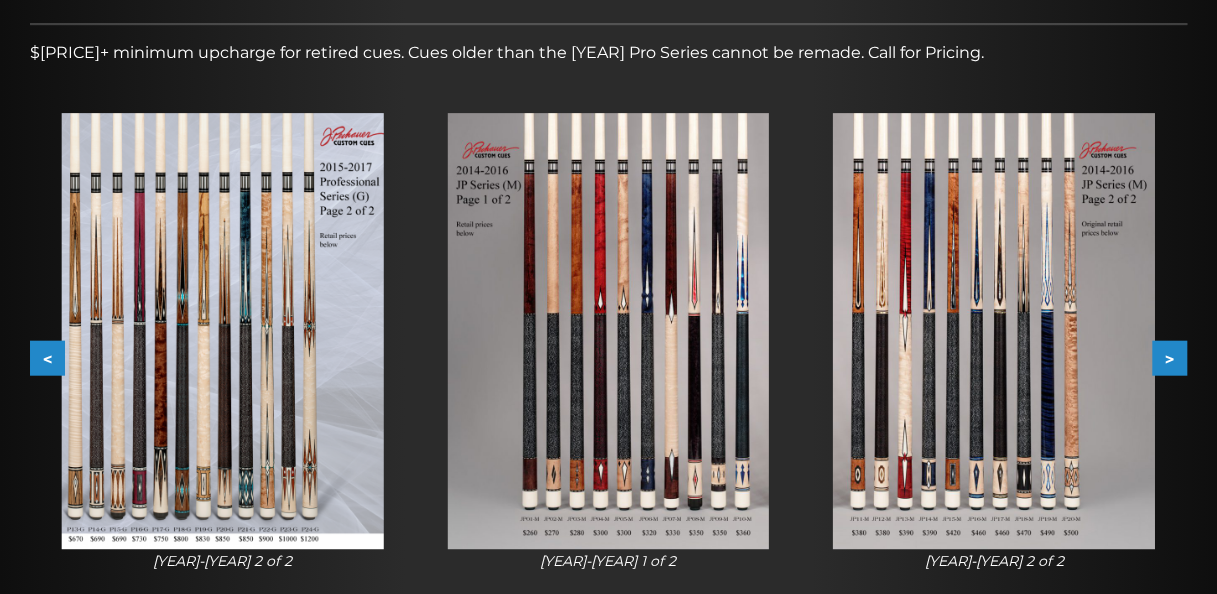 click on ">" at bounding box center [1169, 357] 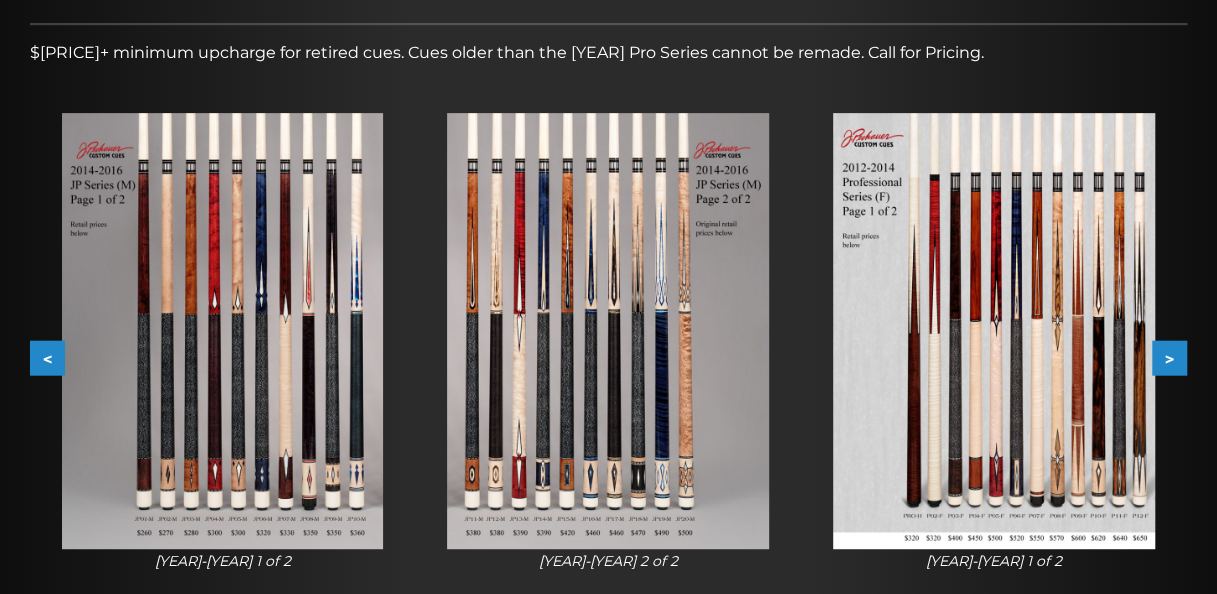 click on ">" at bounding box center (1169, 357) 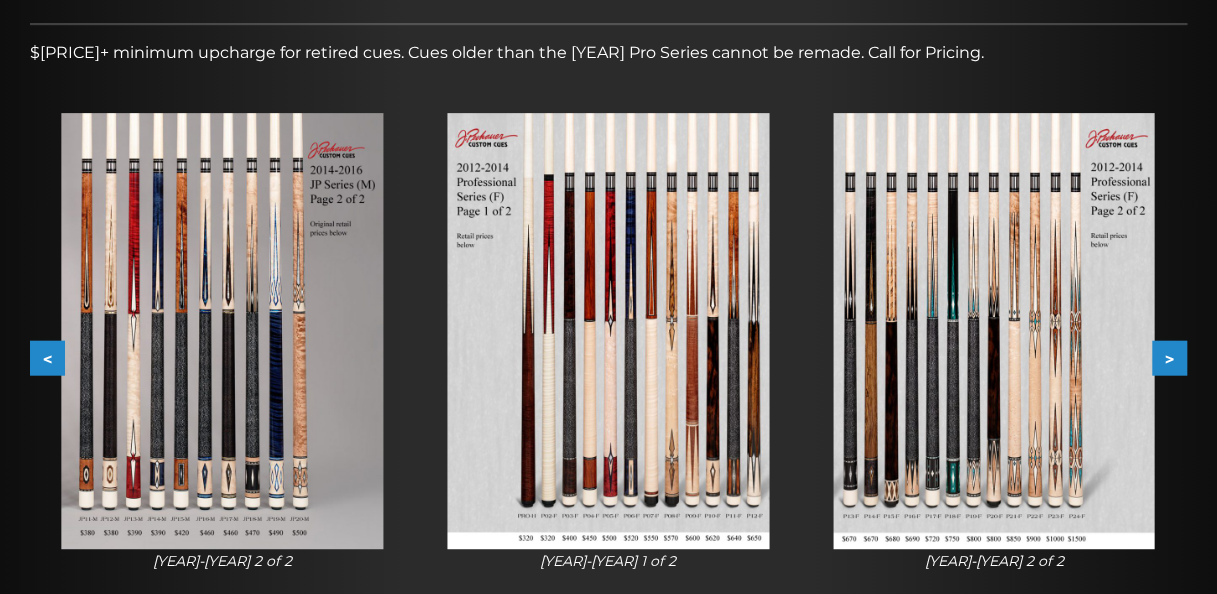 click on ">" at bounding box center (1169, 357) 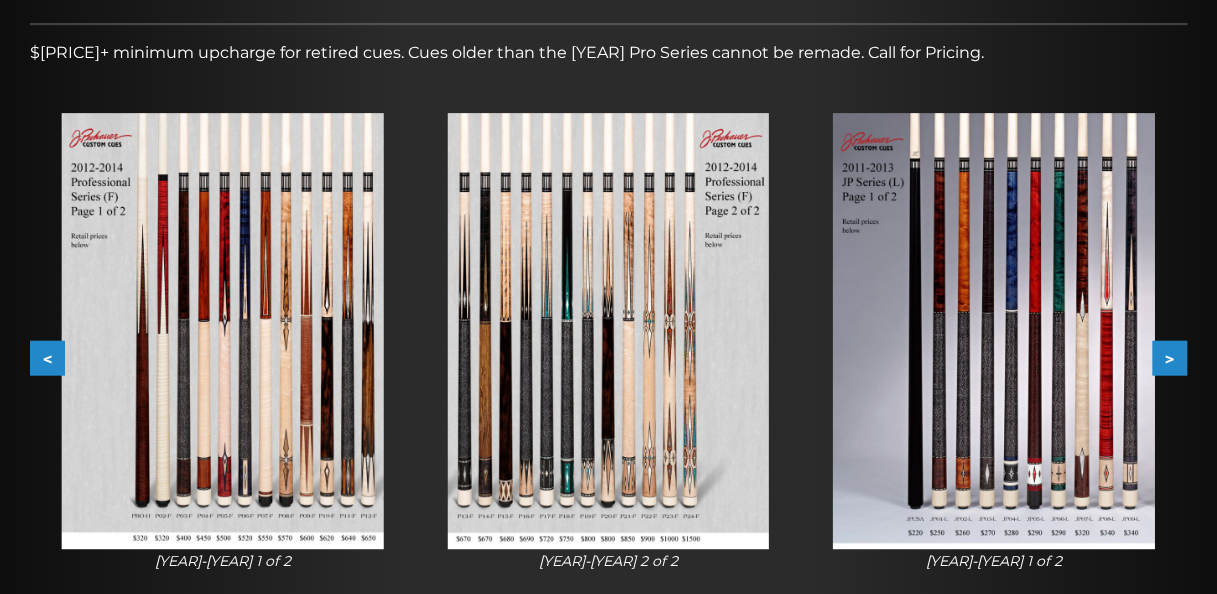 click on ">" at bounding box center [1169, 357] 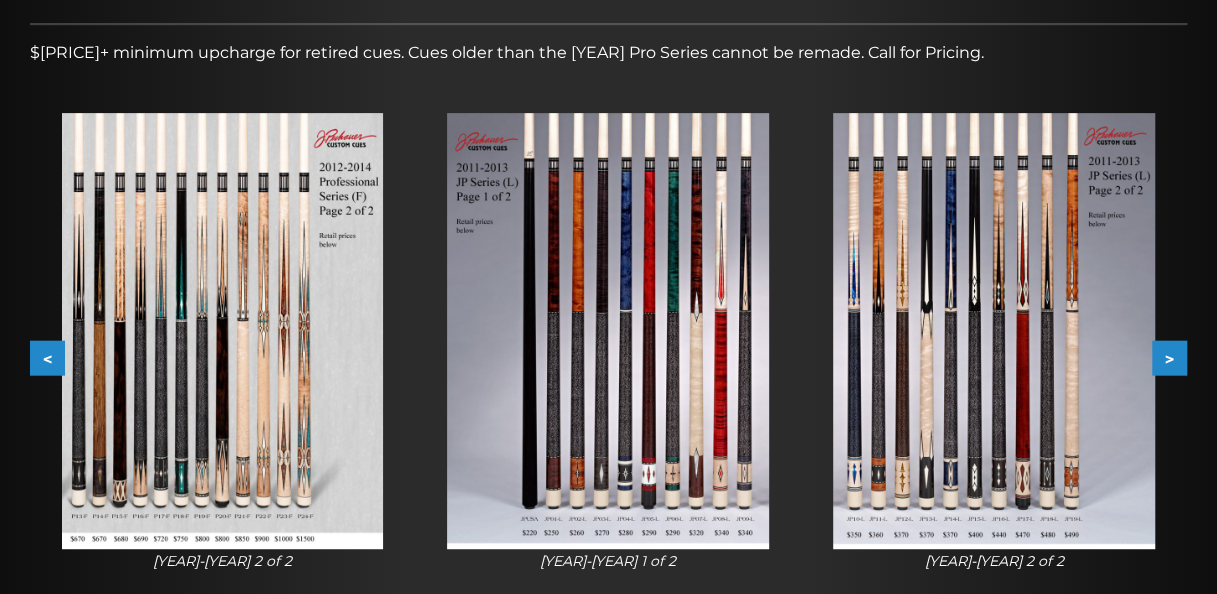 click on ">" at bounding box center [1169, 357] 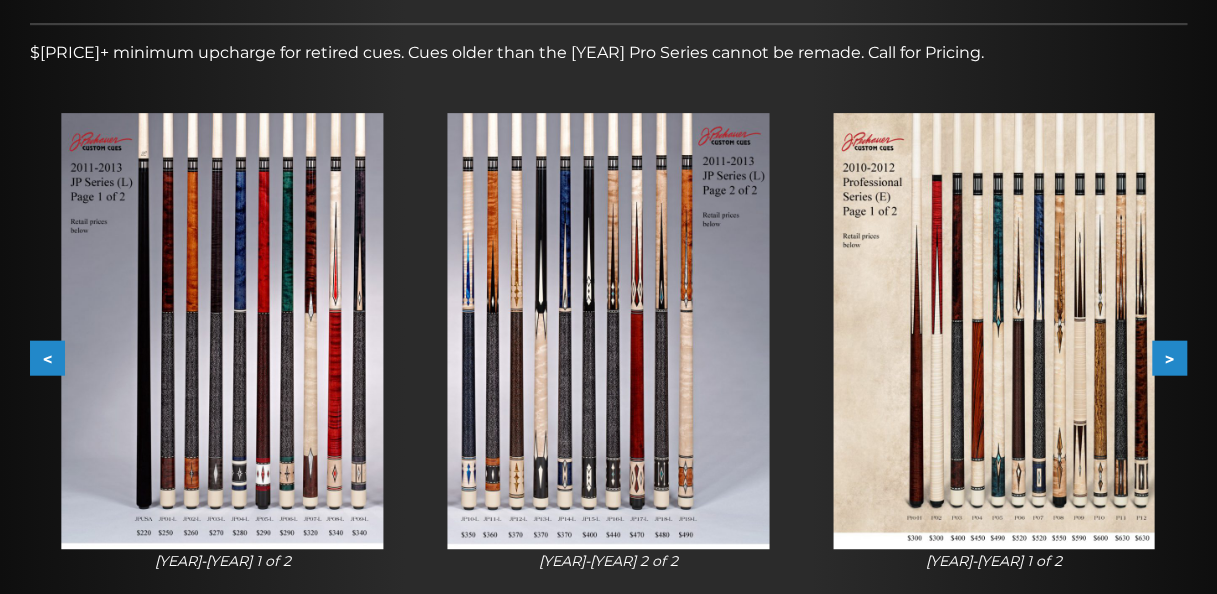click on ">" at bounding box center [1169, 357] 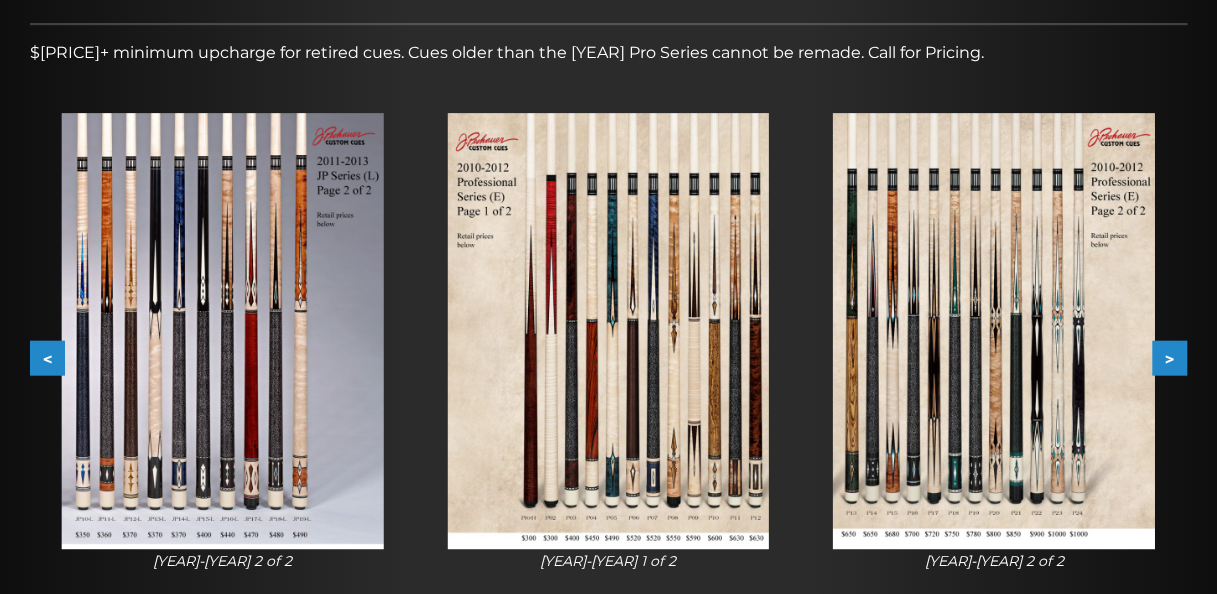 click on ">" at bounding box center [1169, 357] 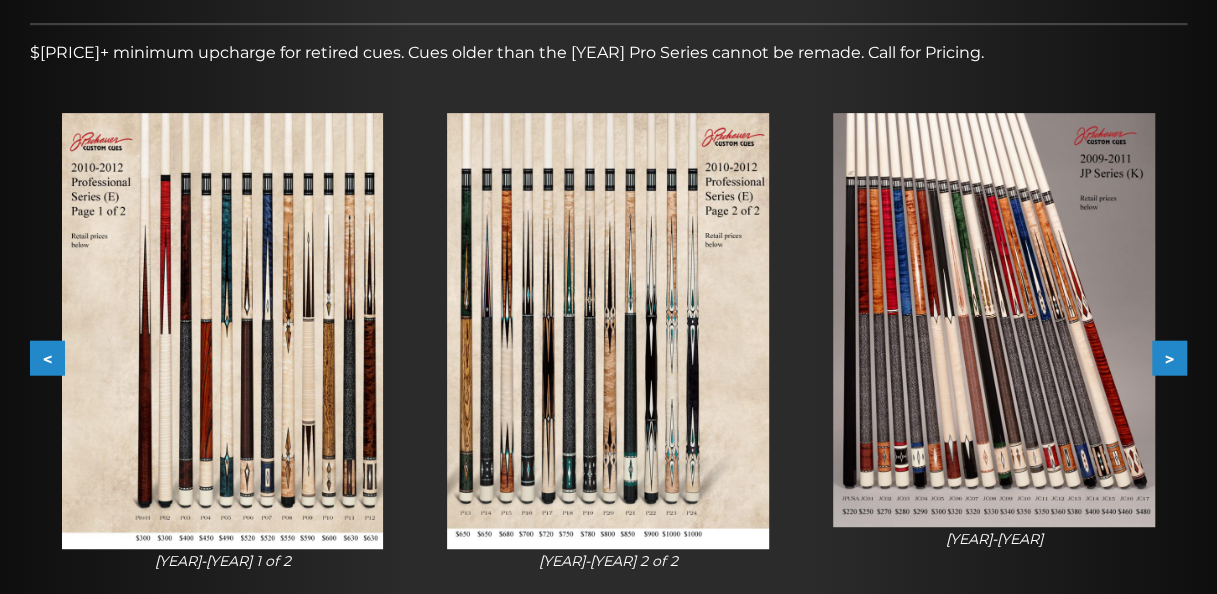 click at bounding box center (994, 319) 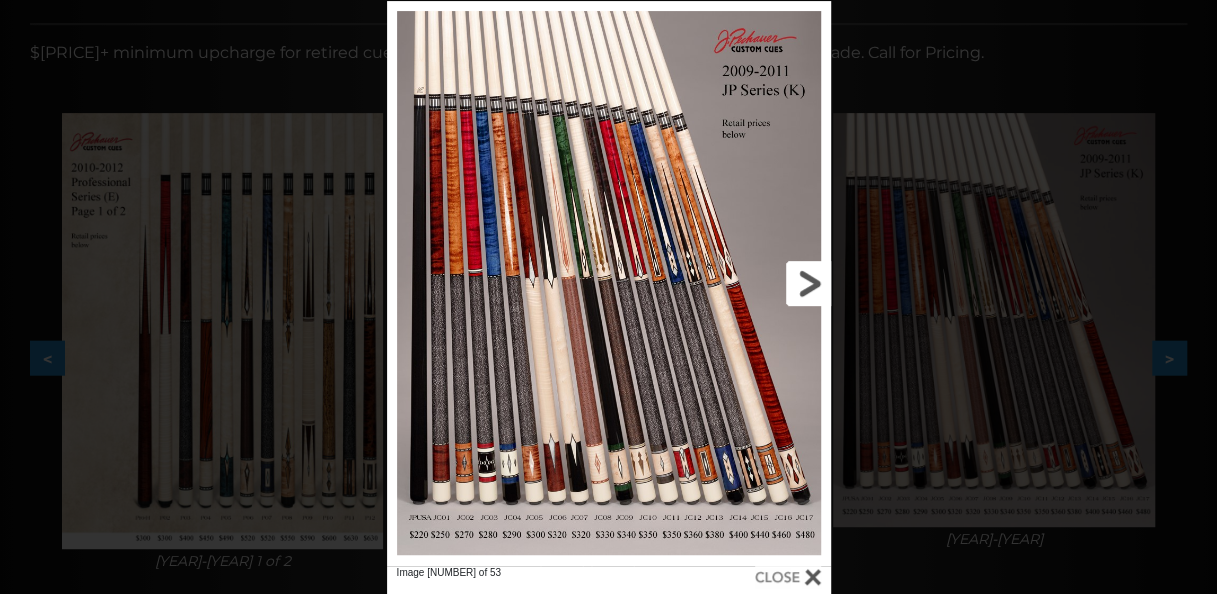 click at bounding box center [731, 283] 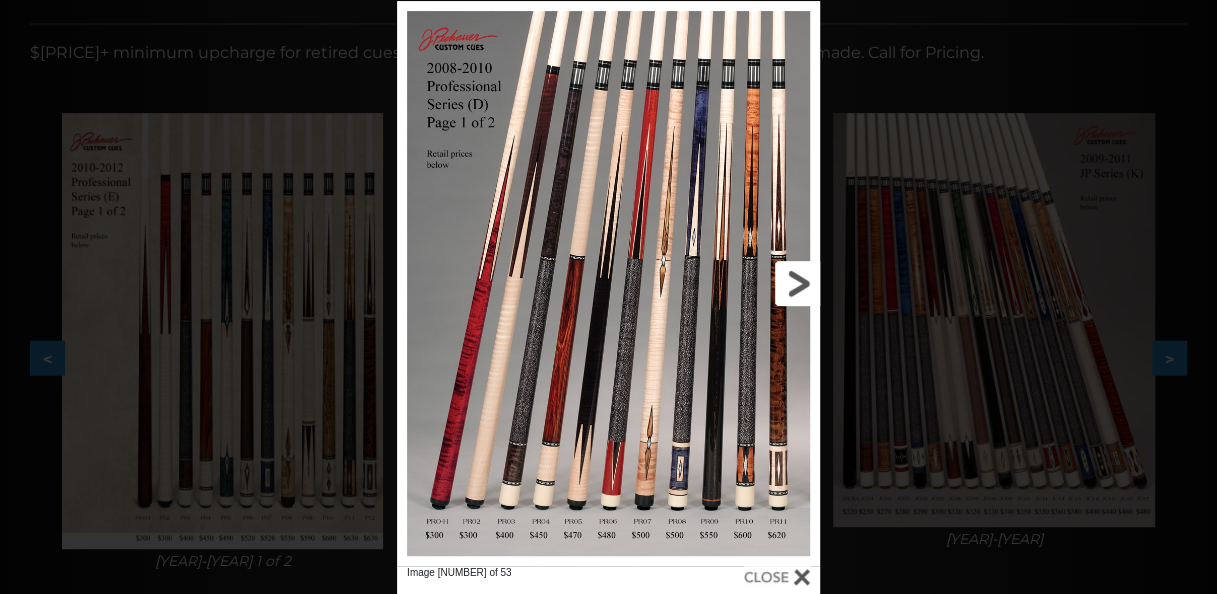 click at bounding box center [725, 283] 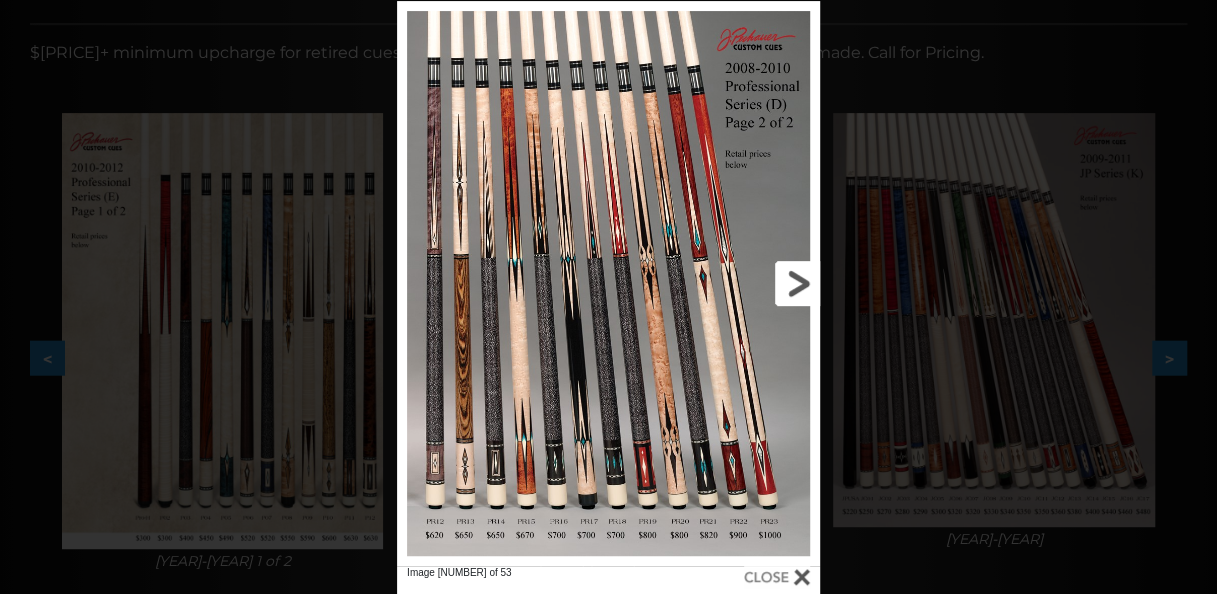 click at bounding box center [725, 283] 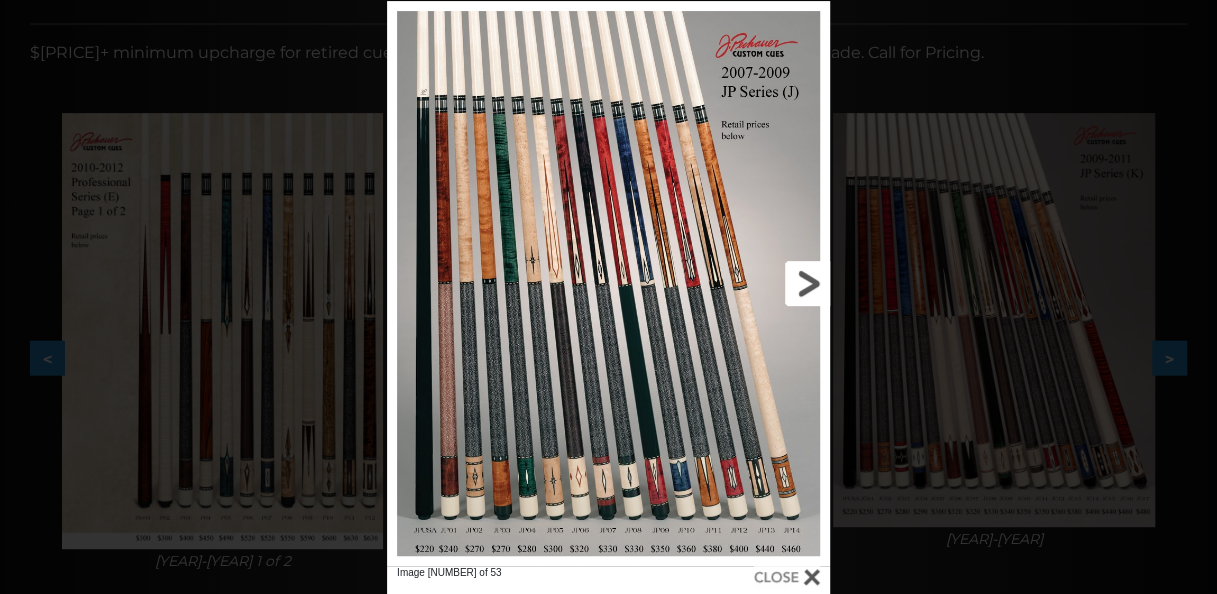 click at bounding box center [730, 283] 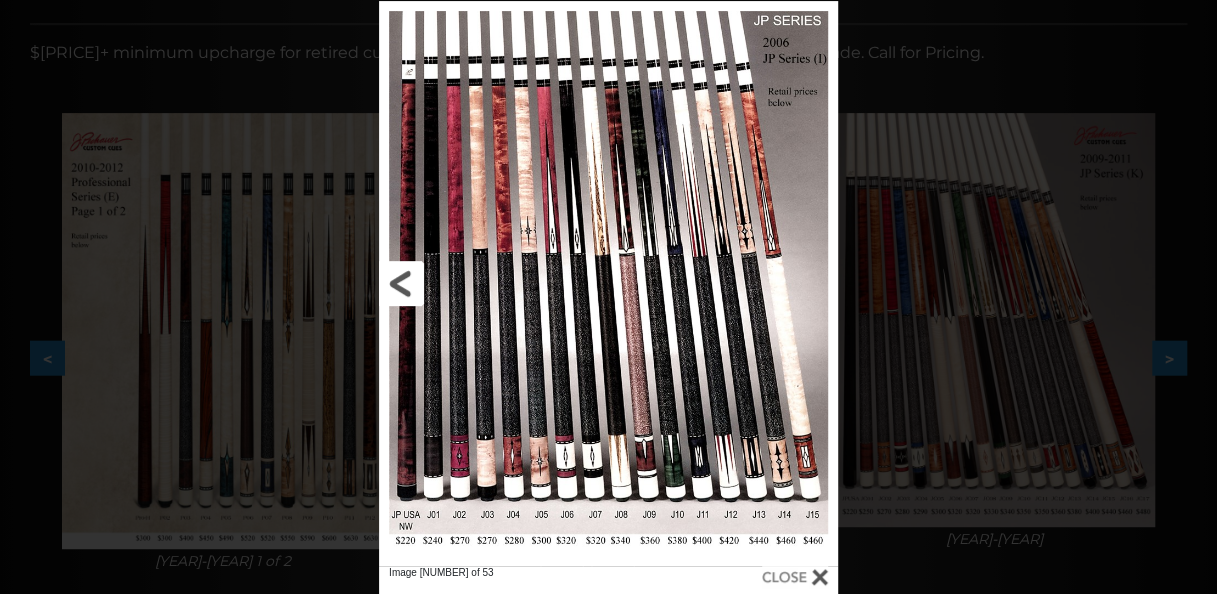 click at bounding box center (482, 283) 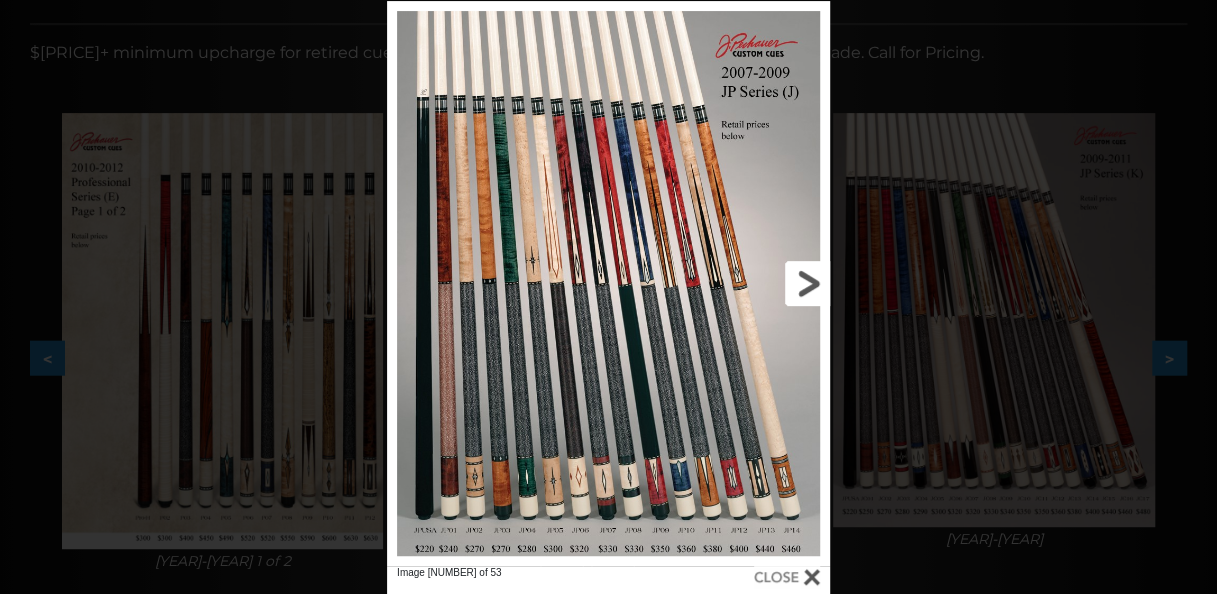 click at bounding box center [730, 283] 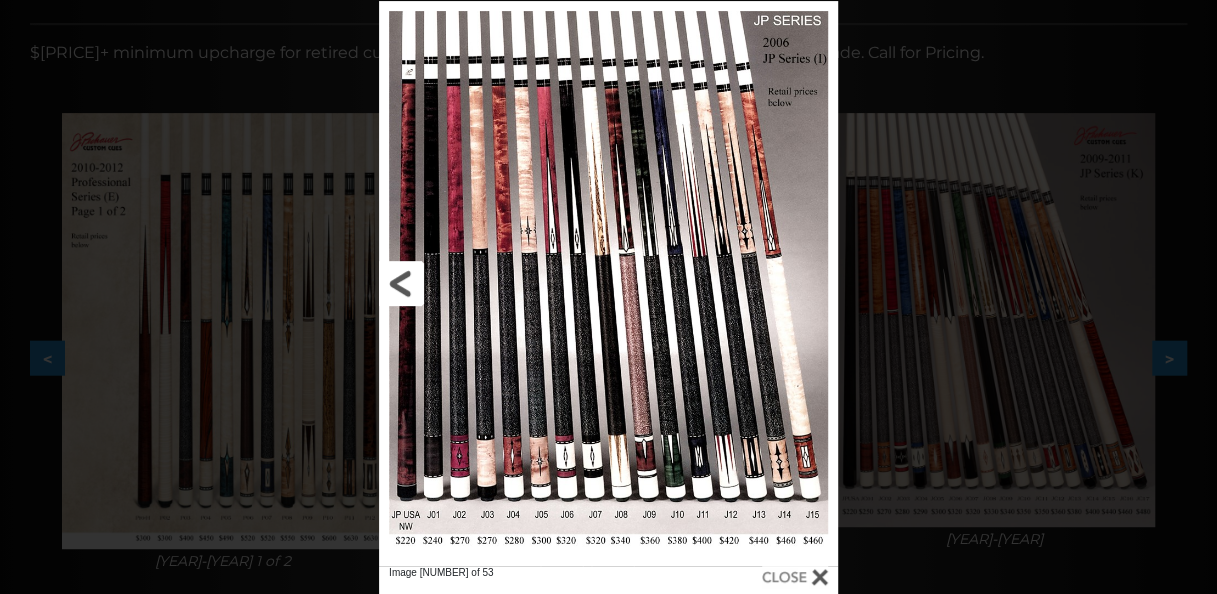 click at bounding box center (482, 283) 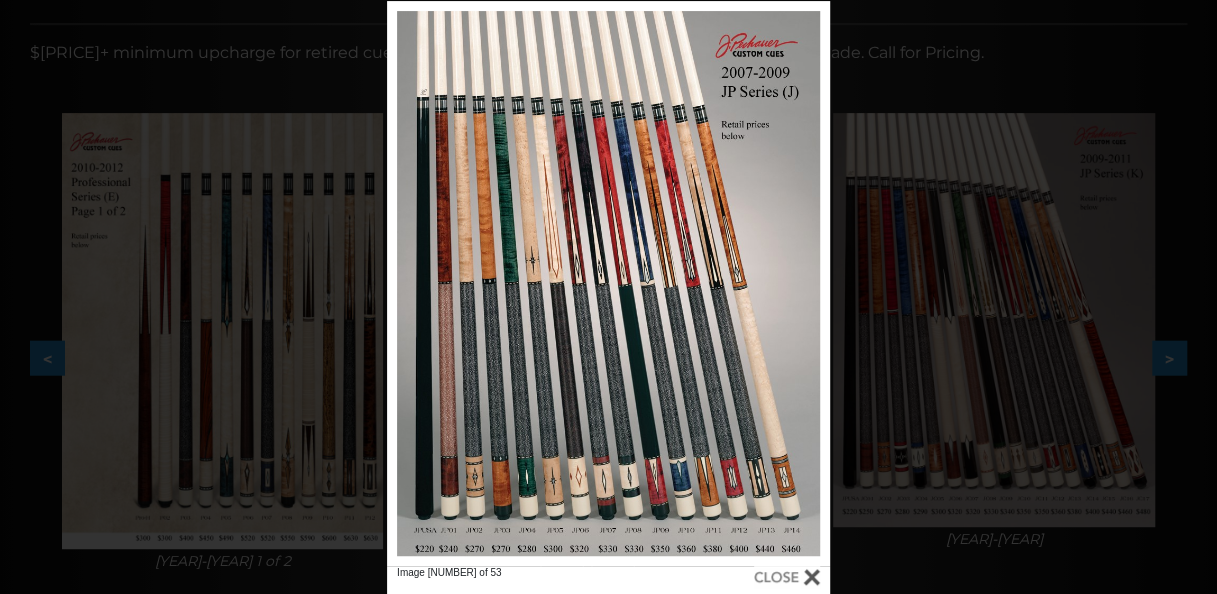 click at bounding box center (608, 283) 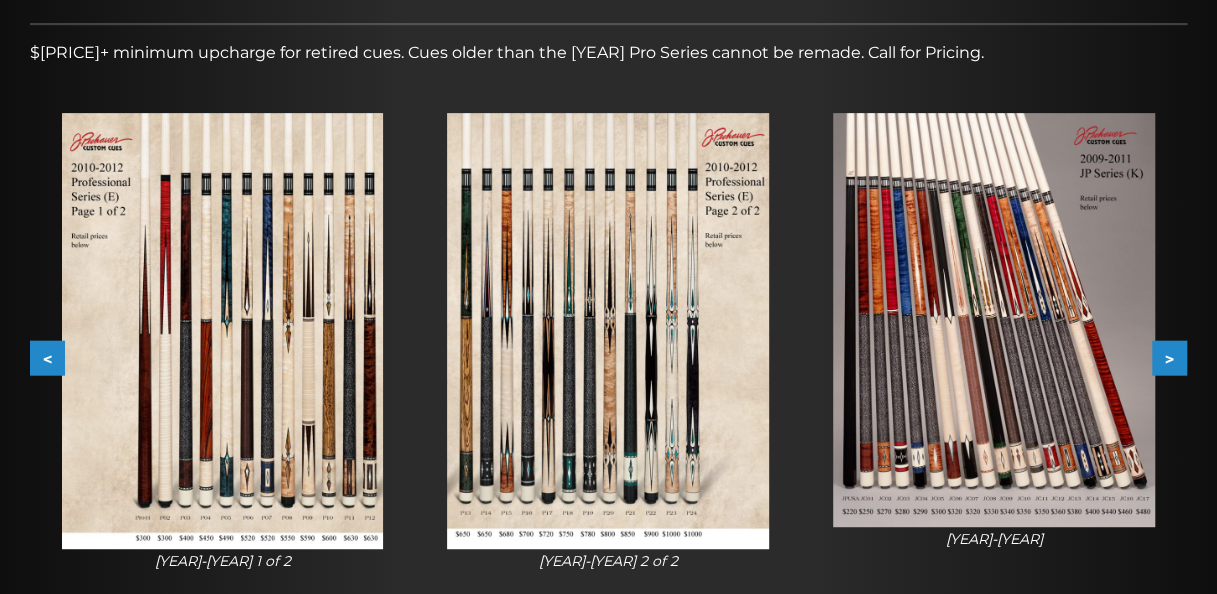 click at bounding box center [994, 319] 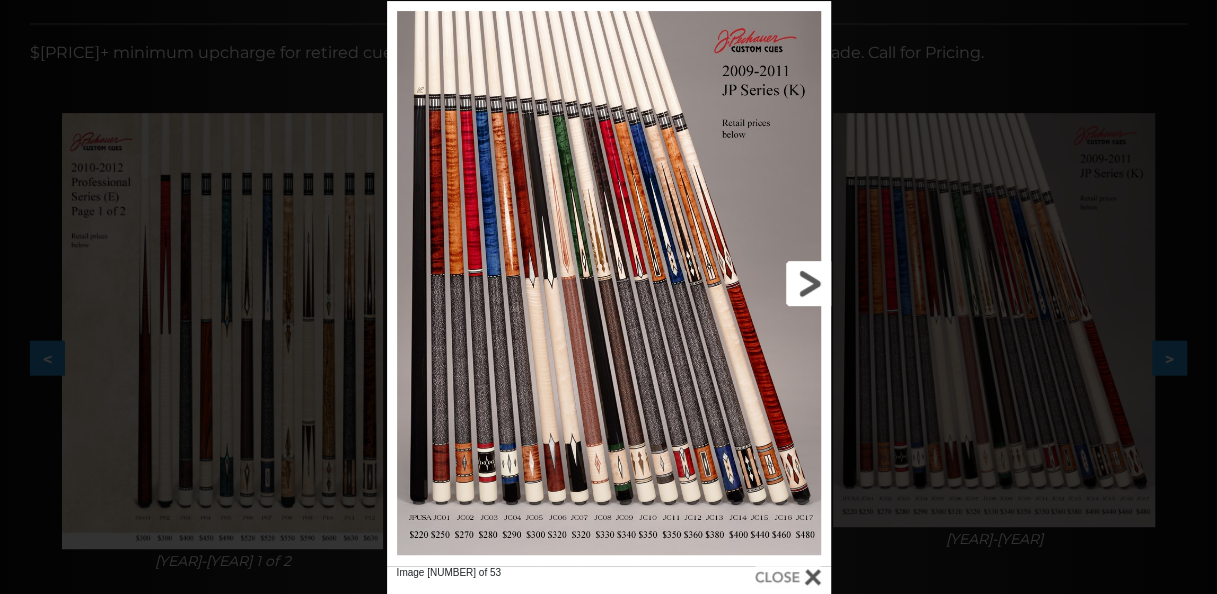 click at bounding box center (731, 283) 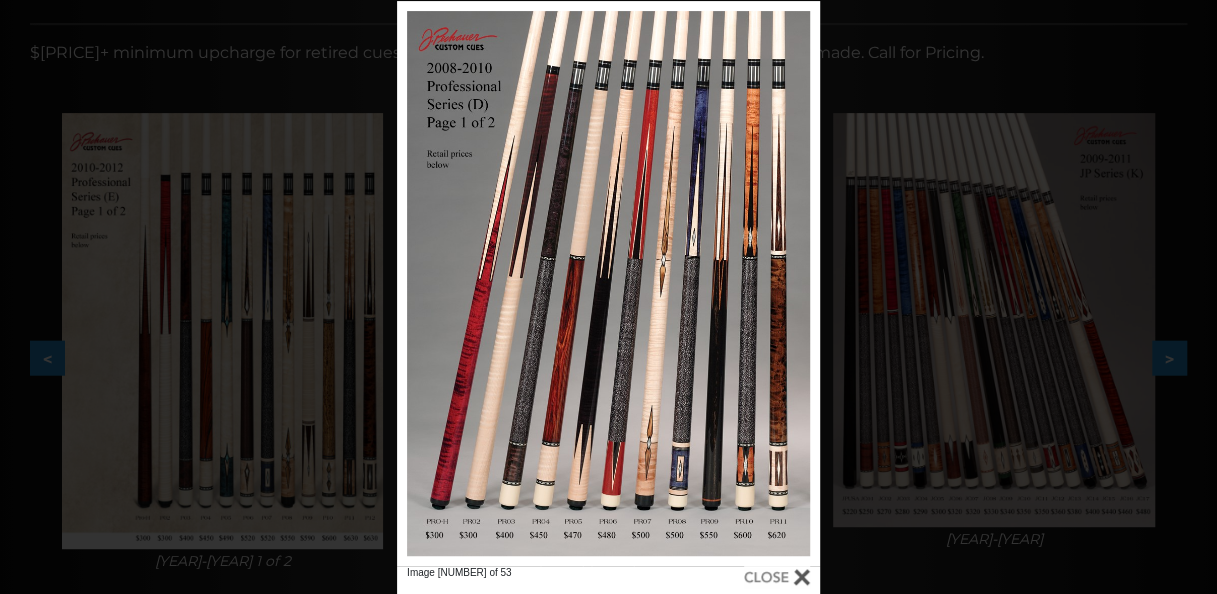 click on "Image 31 of 53" at bounding box center [608, 298] 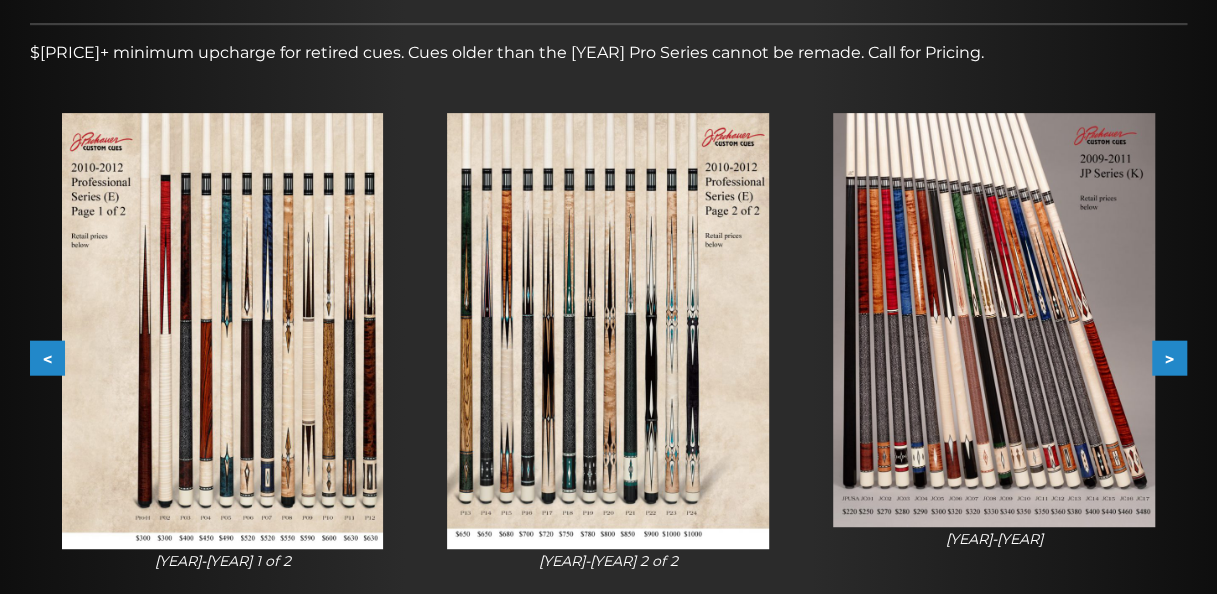 click at bounding box center (994, 319) 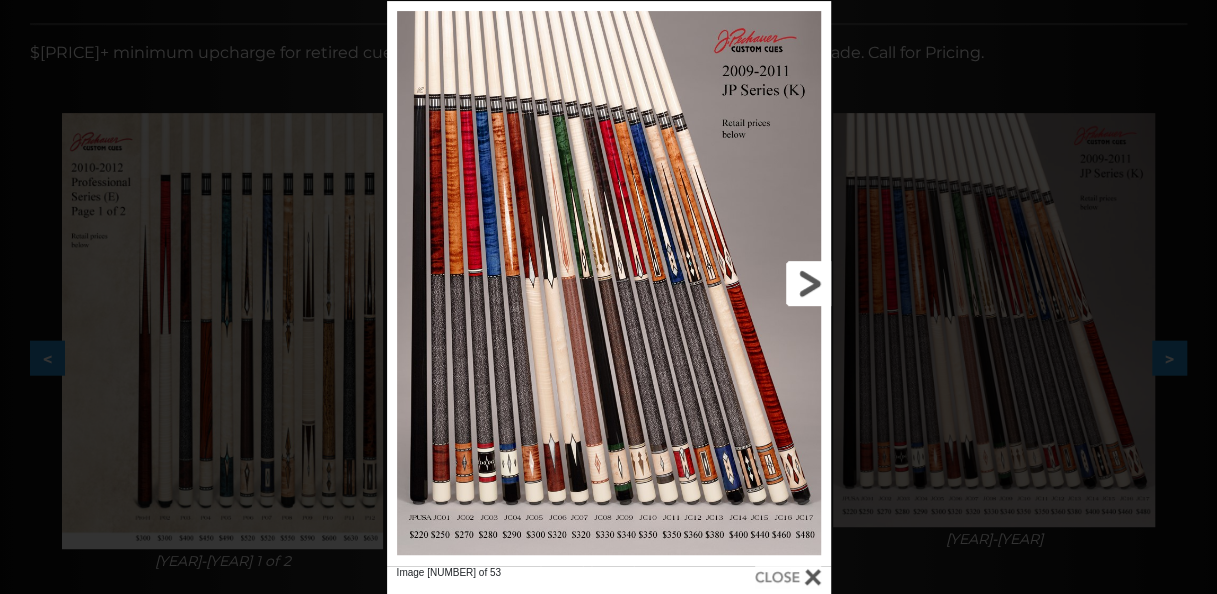 drag, startPoint x: 776, startPoint y: 208, endPoint x: 758, endPoint y: 213, distance: 18.681541 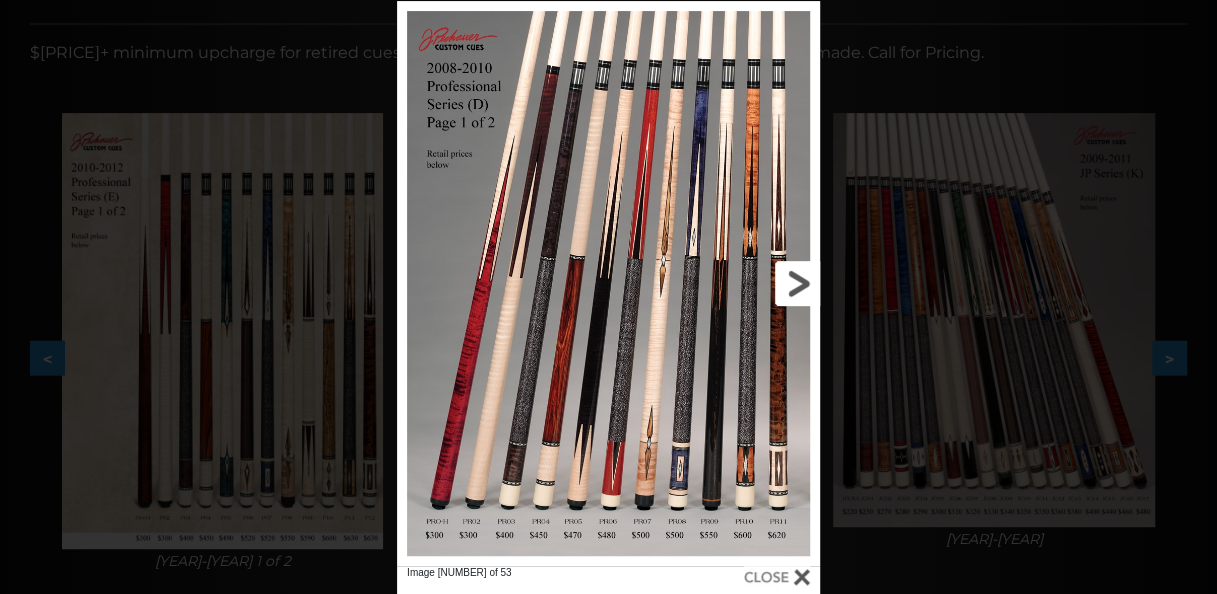 click at bounding box center [725, 283] 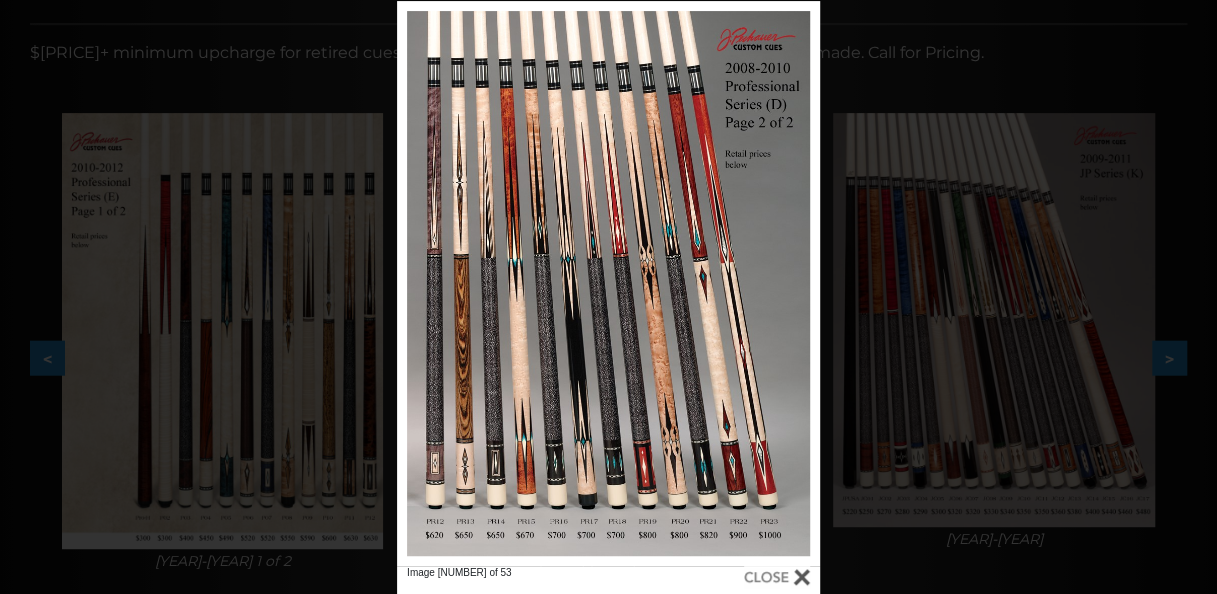 click on "Image 32 of 53" at bounding box center (608, 298) 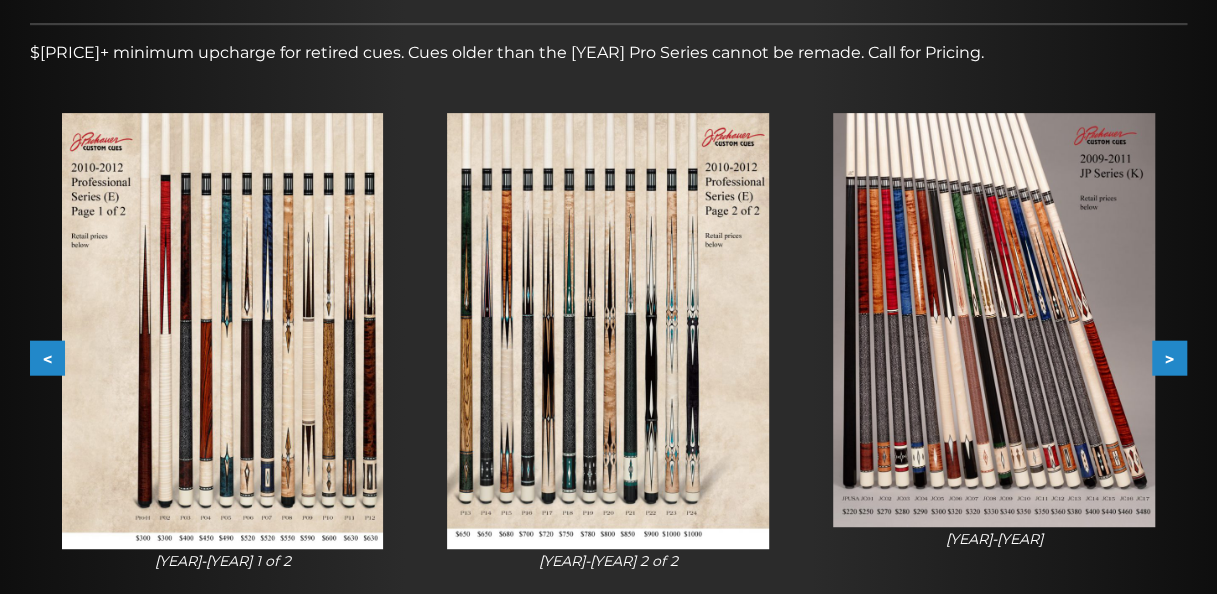 click at bounding box center [994, 319] 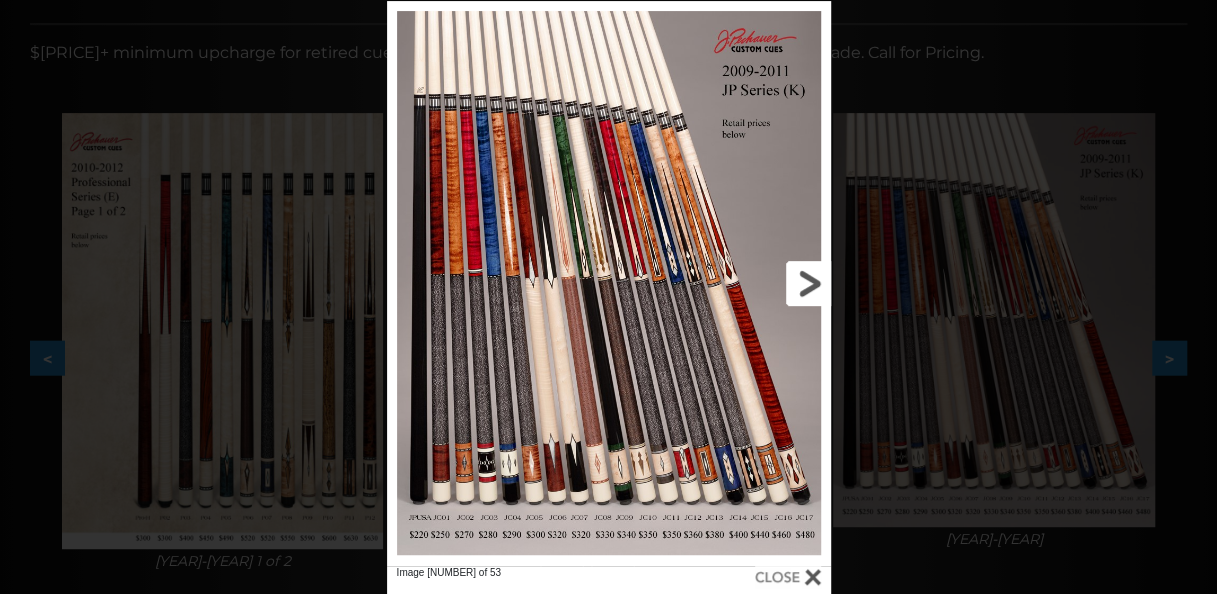 click at bounding box center [731, 283] 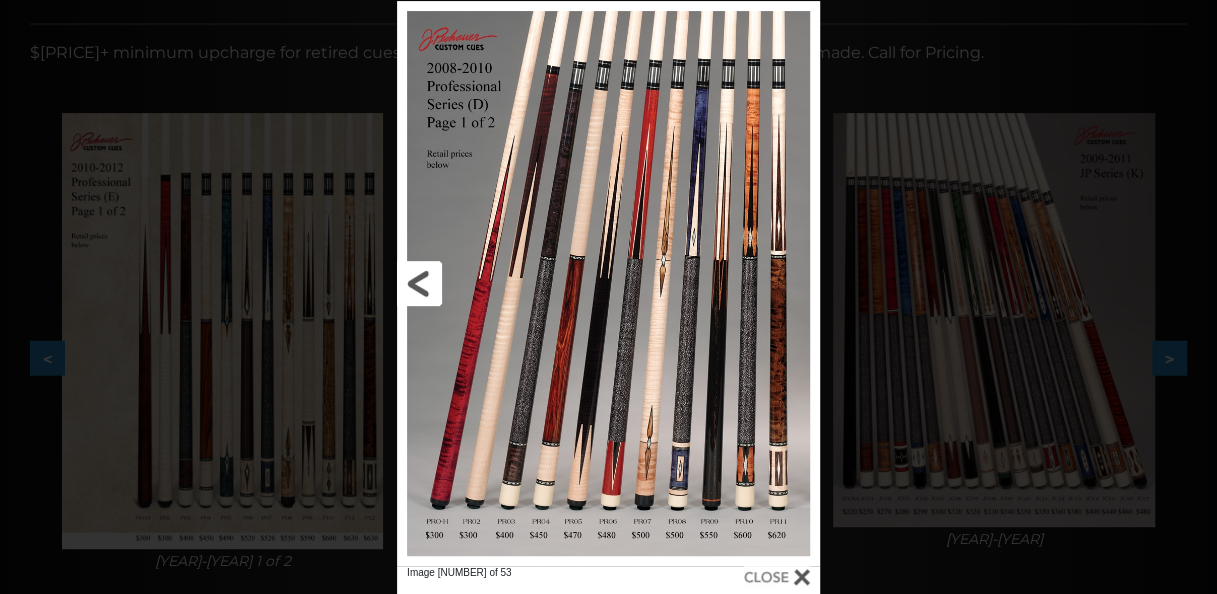 click at bounding box center (492, 283) 